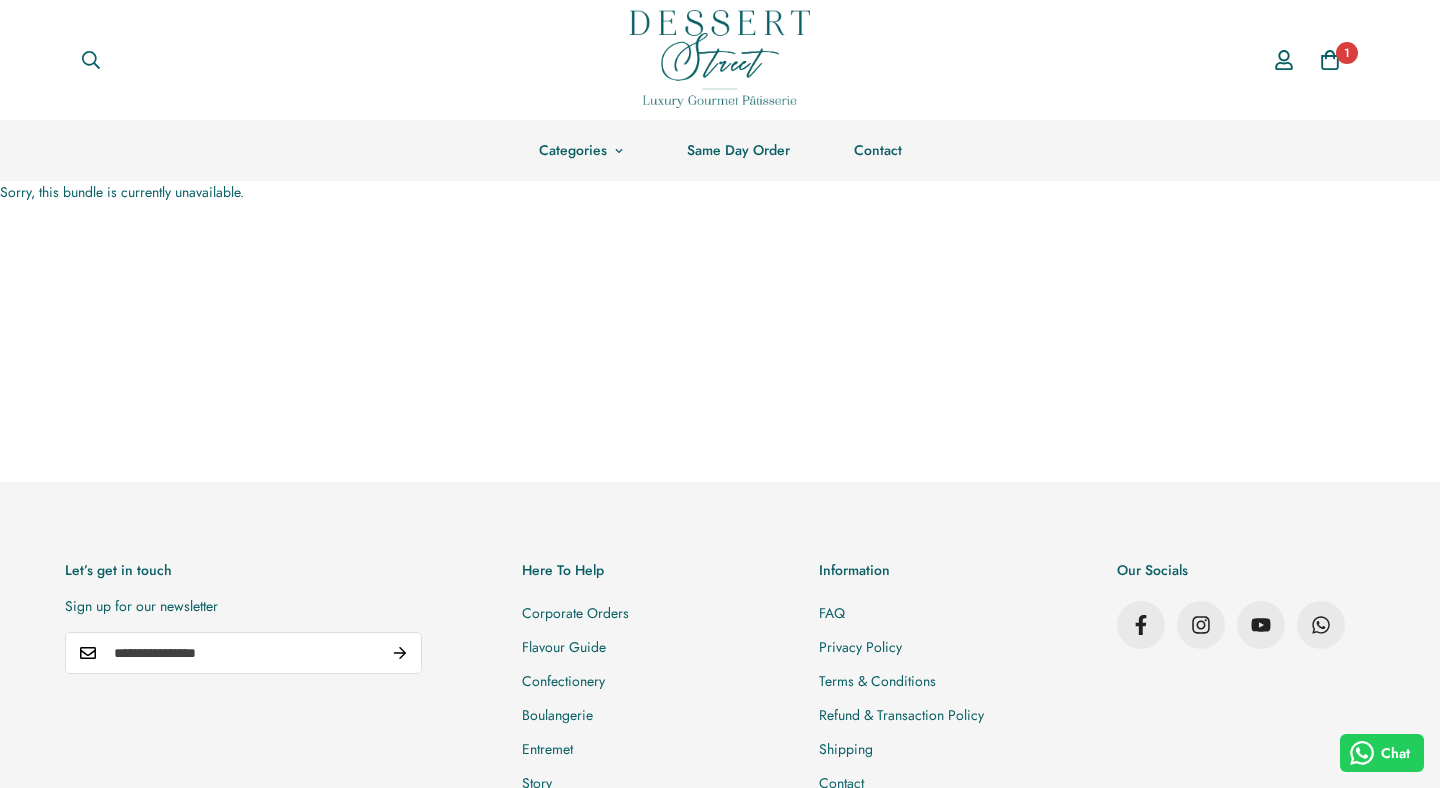 scroll, scrollTop: 0, scrollLeft: 0, axis: both 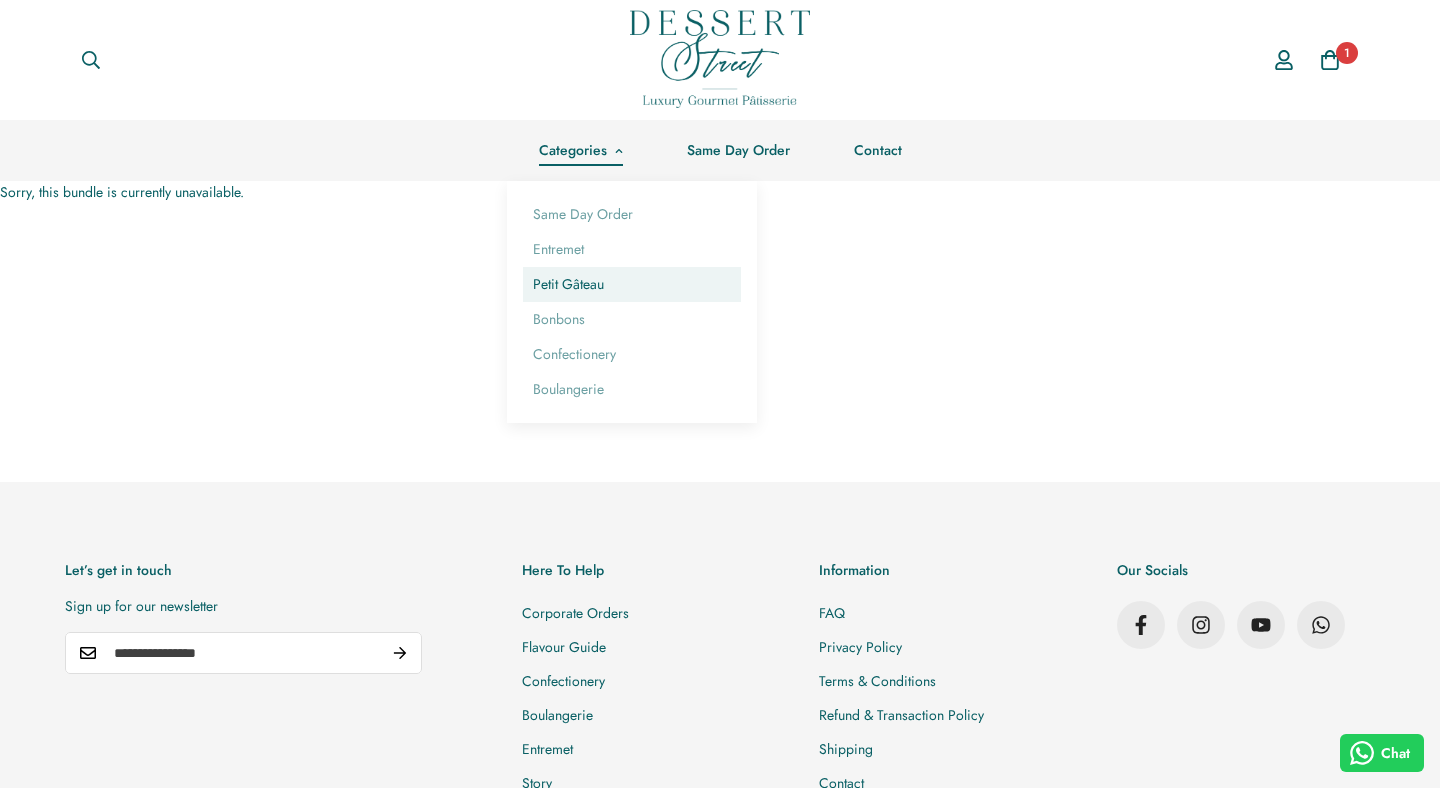 click on "Petit Gâteau" at bounding box center (632, 284) 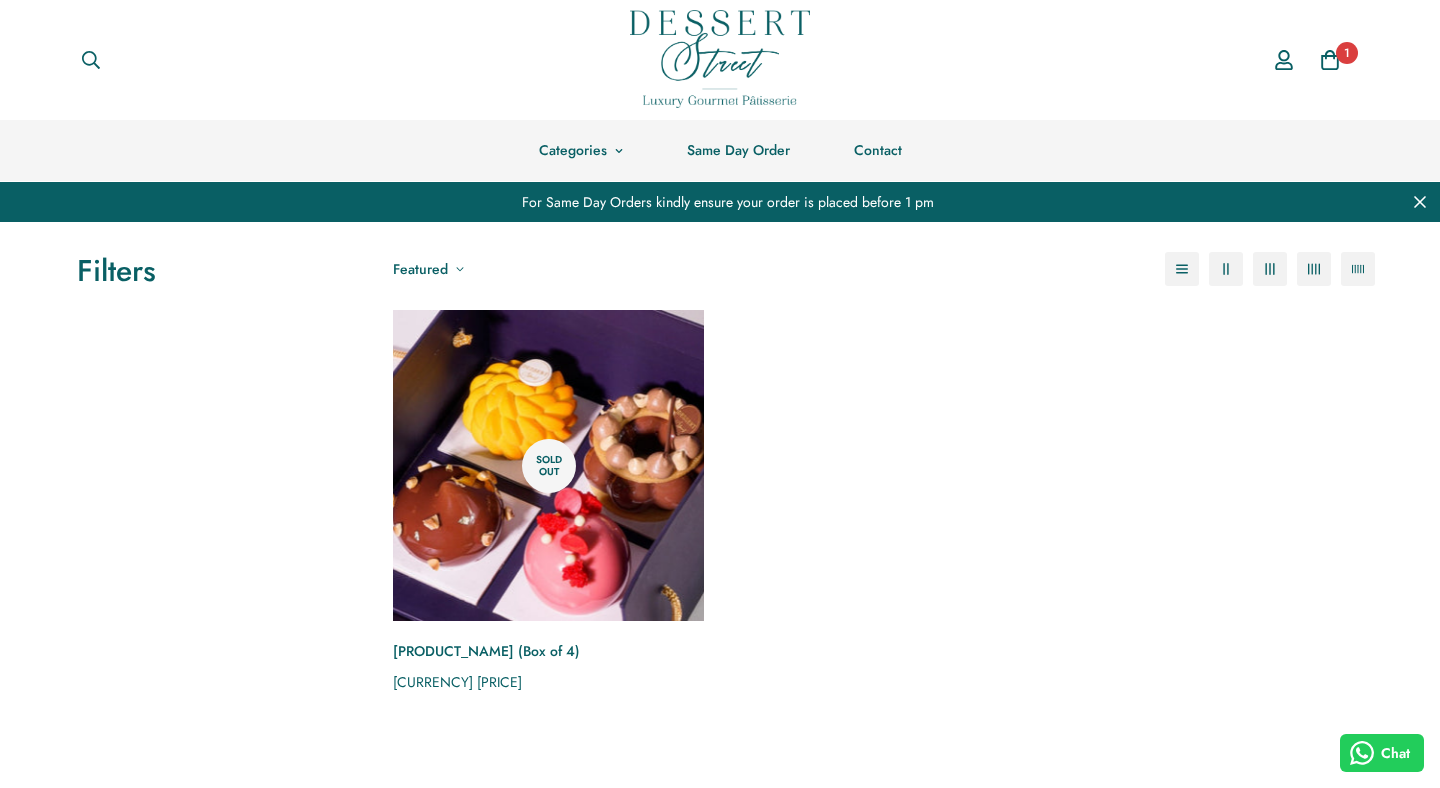 scroll, scrollTop: 0, scrollLeft: 0, axis: both 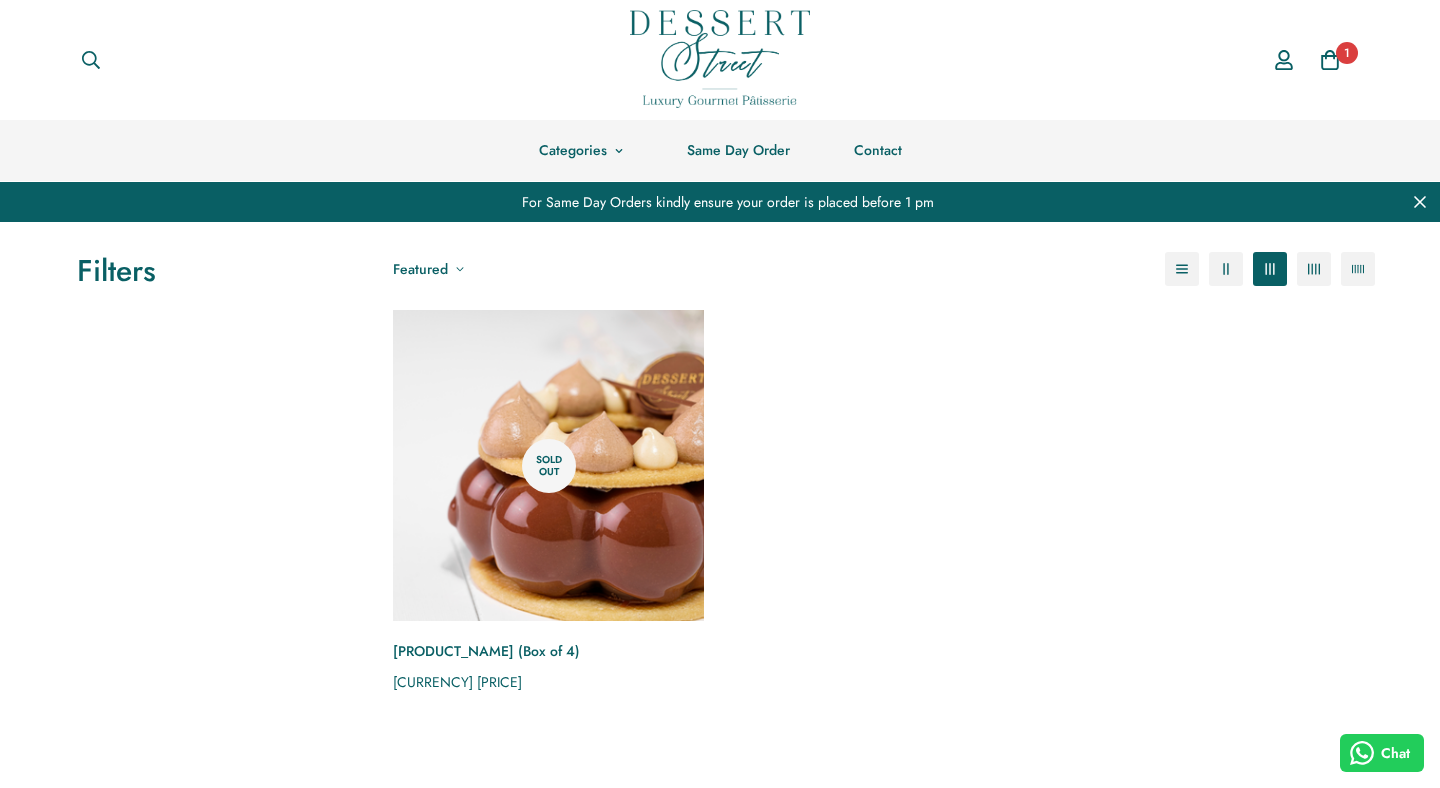 click at bounding box center (548, 465) 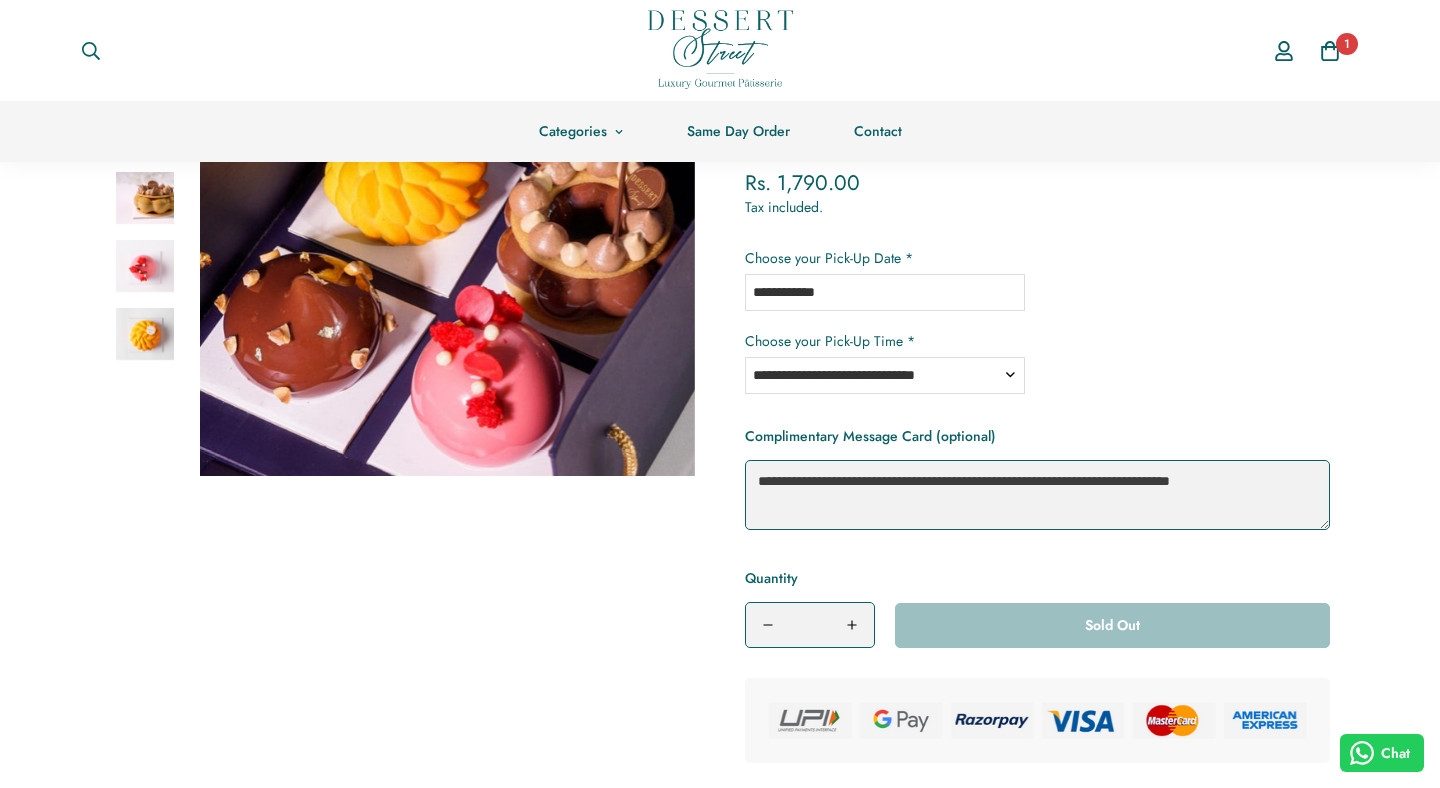 scroll, scrollTop: 246, scrollLeft: 0, axis: vertical 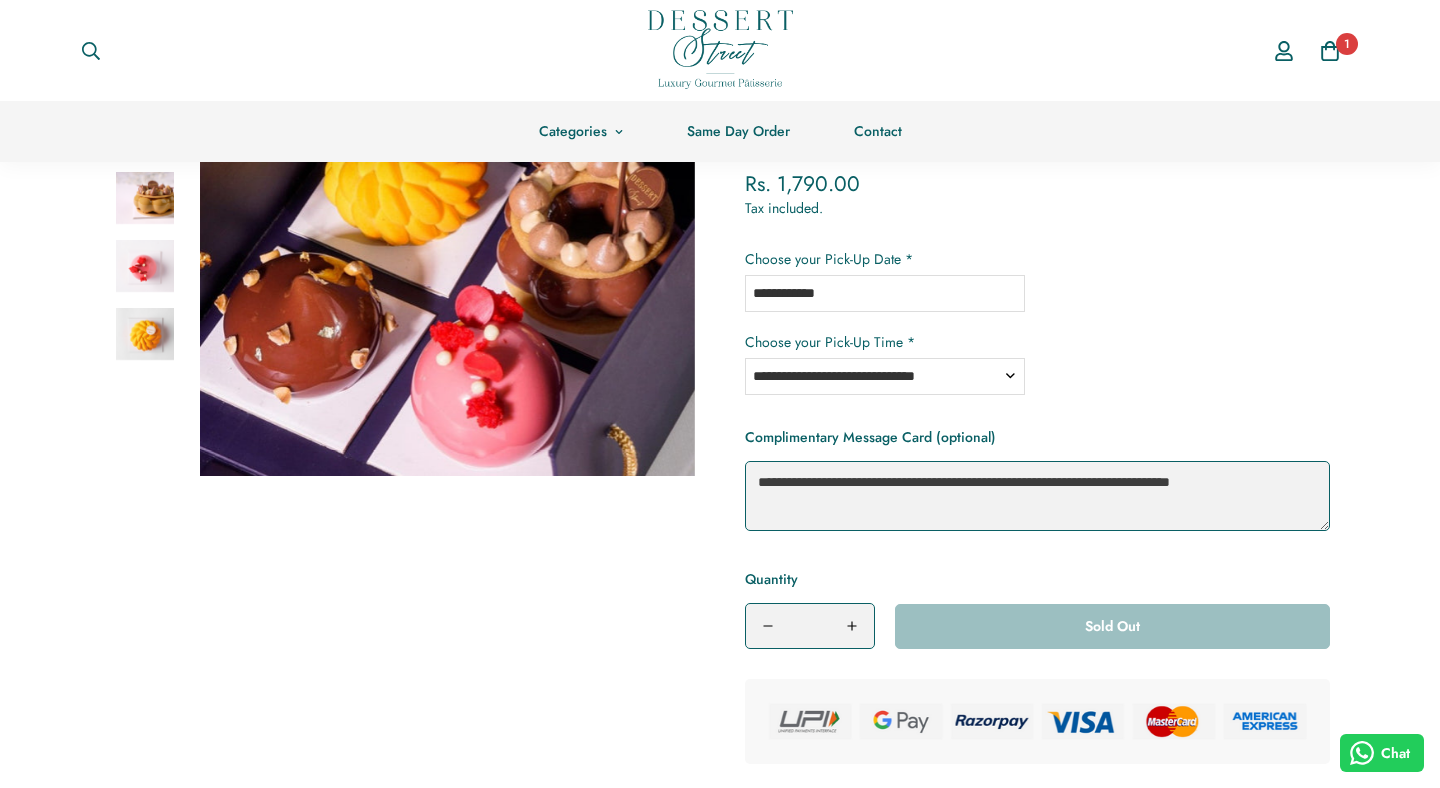 click on "**********" at bounding box center (885, 293) 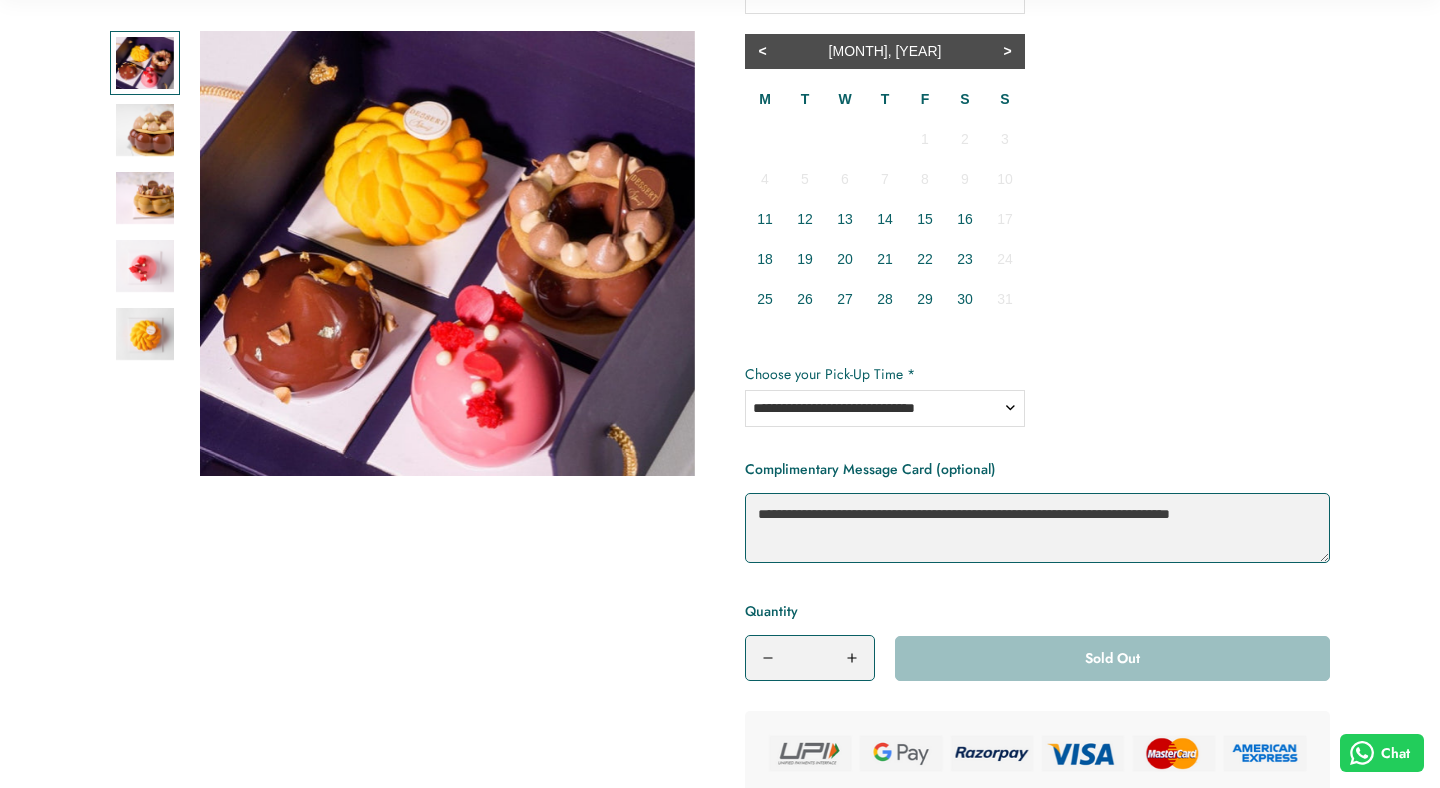 scroll, scrollTop: 545, scrollLeft: 0, axis: vertical 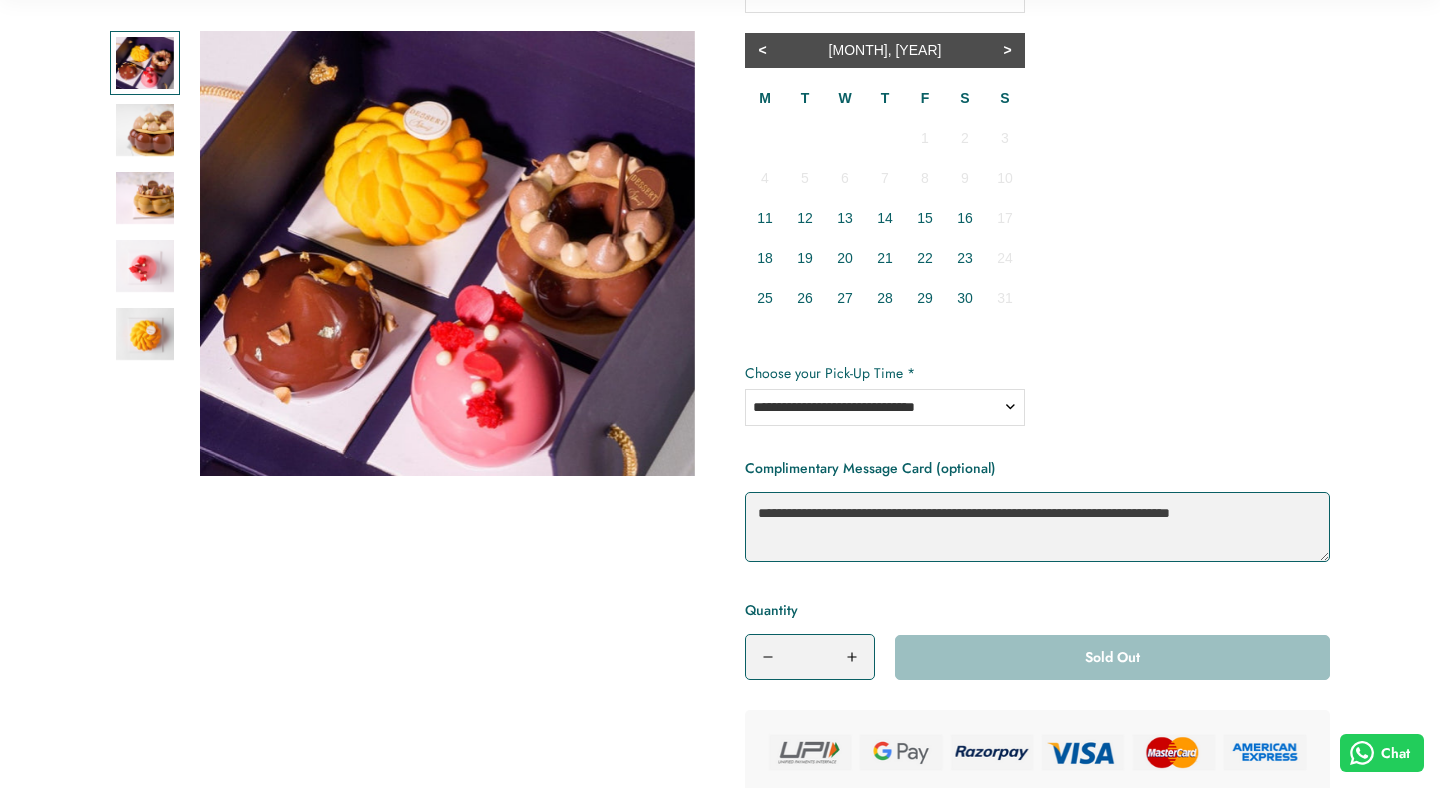 click on "**********" at bounding box center [885, 407] 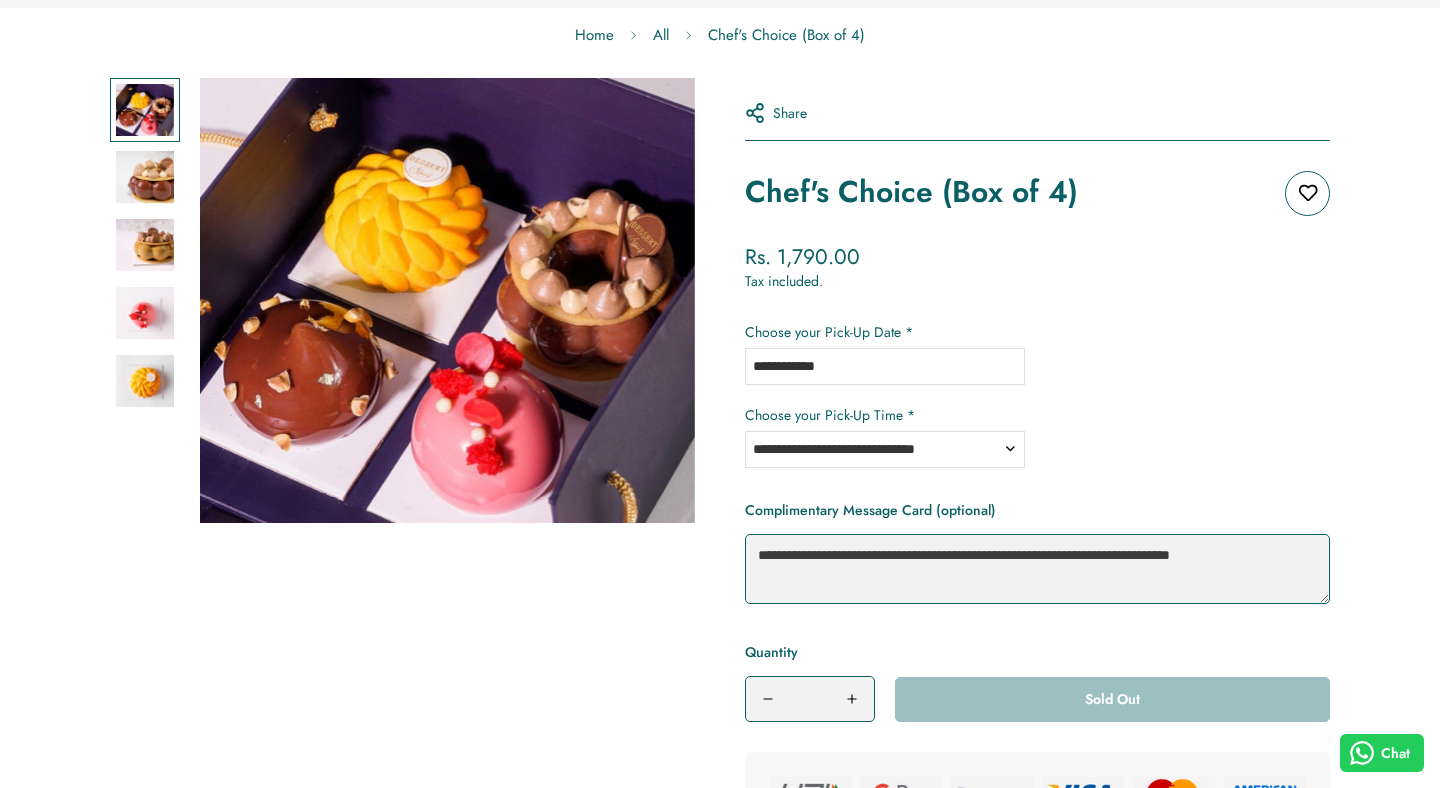 scroll, scrollTop: 0, scrollLeft: 0, axis: both 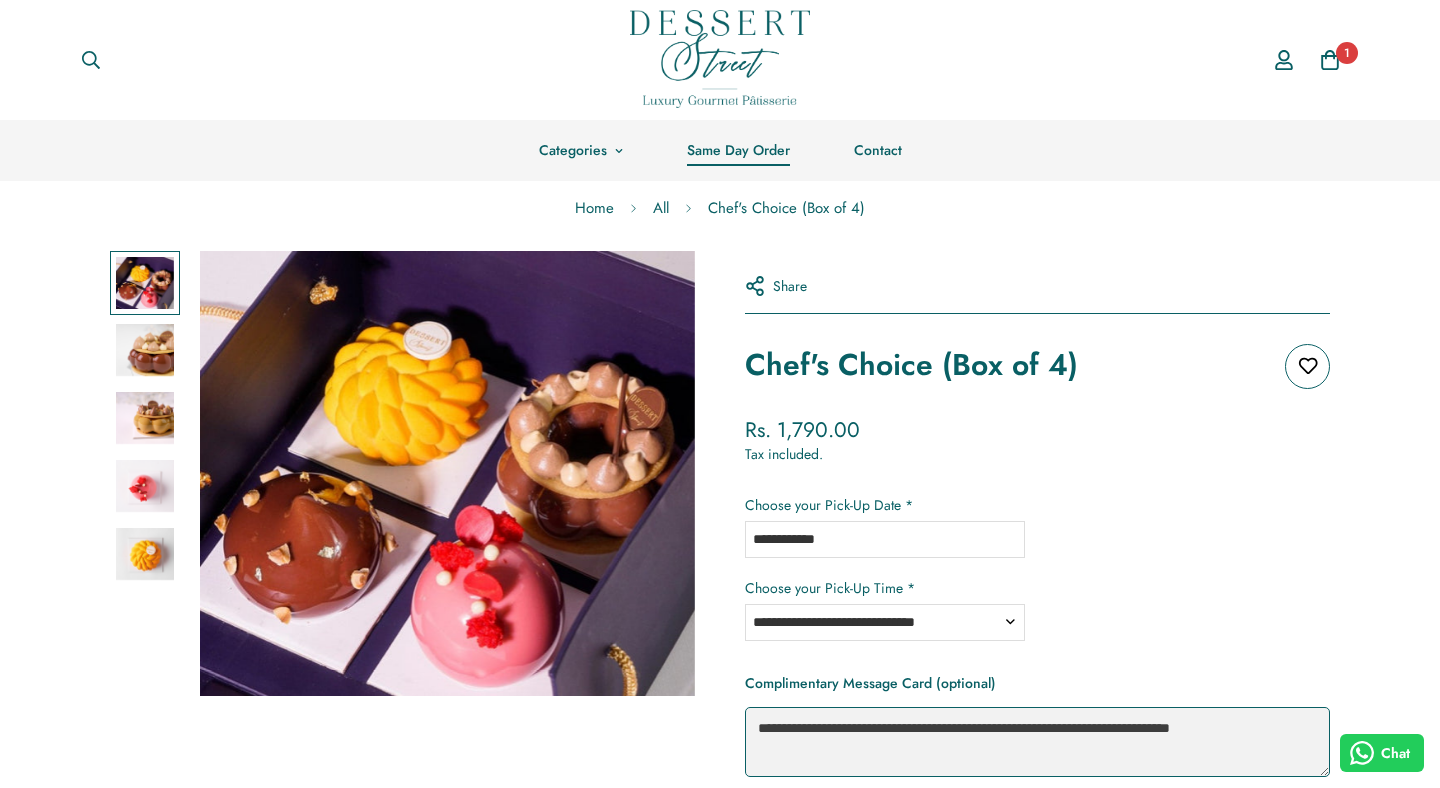 click on "Same Day Order" at bounding box center [738, 150] 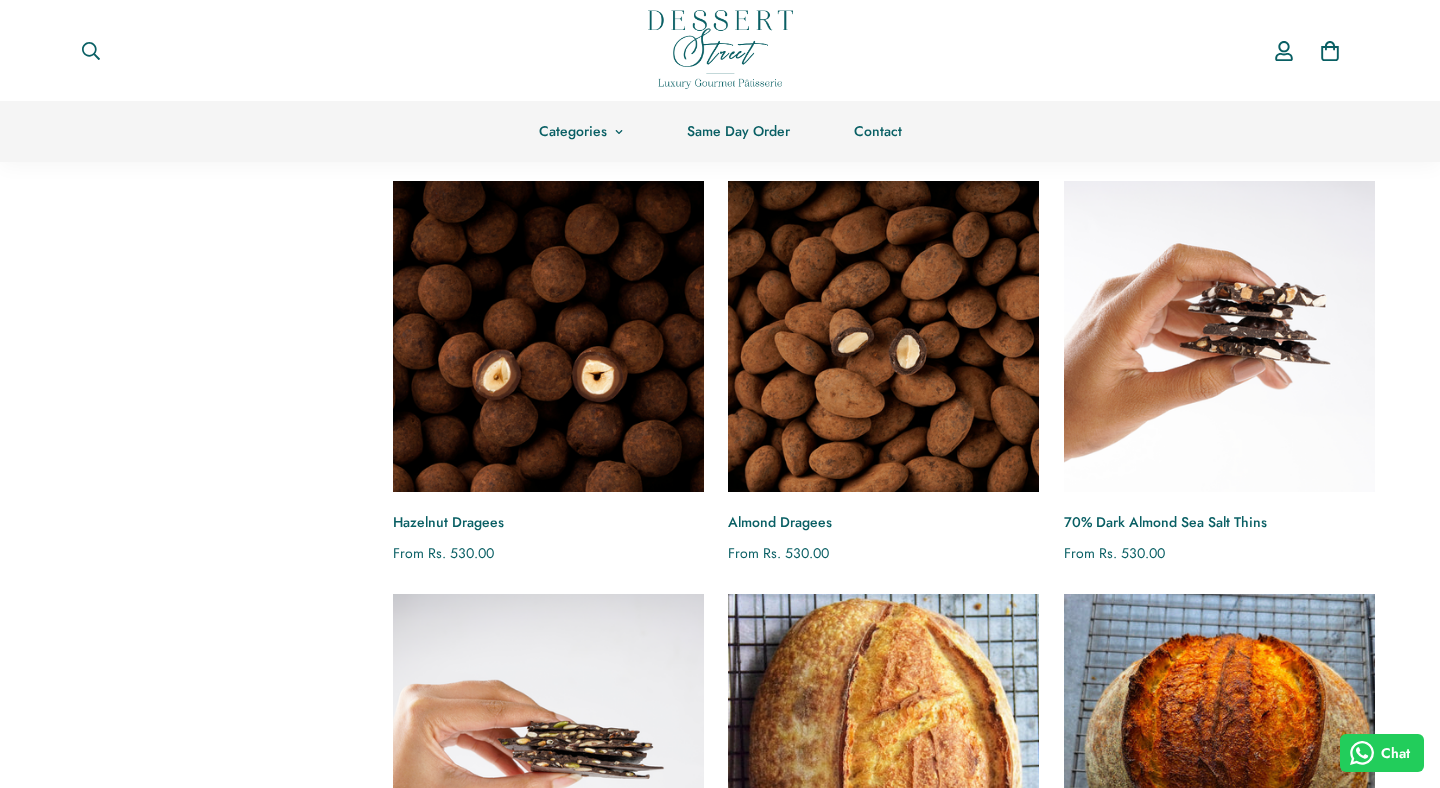 scroll, scrollTop: 0, scrollLeft: 0, axis: both 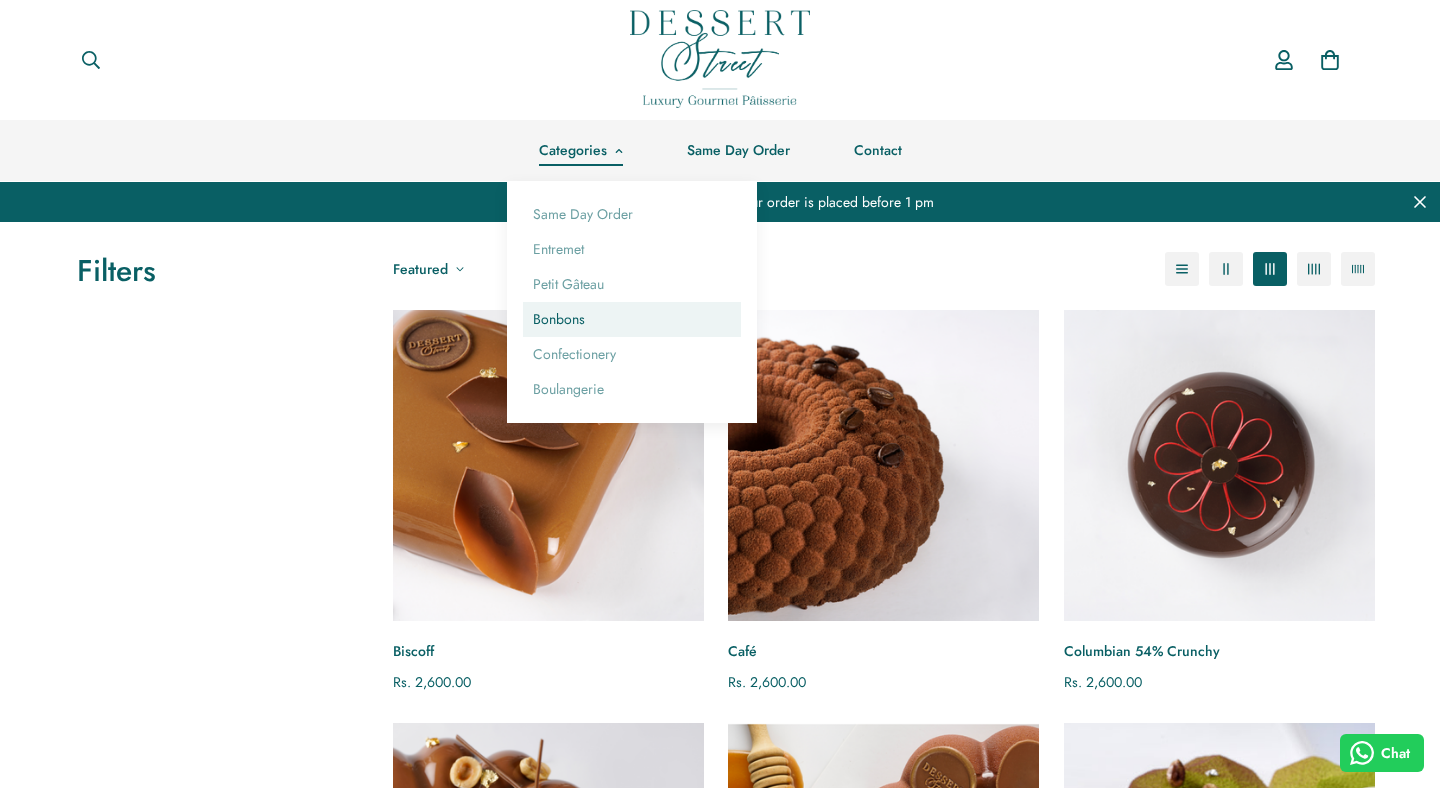 click on "Bonbons" at bounding box center (632, 319) 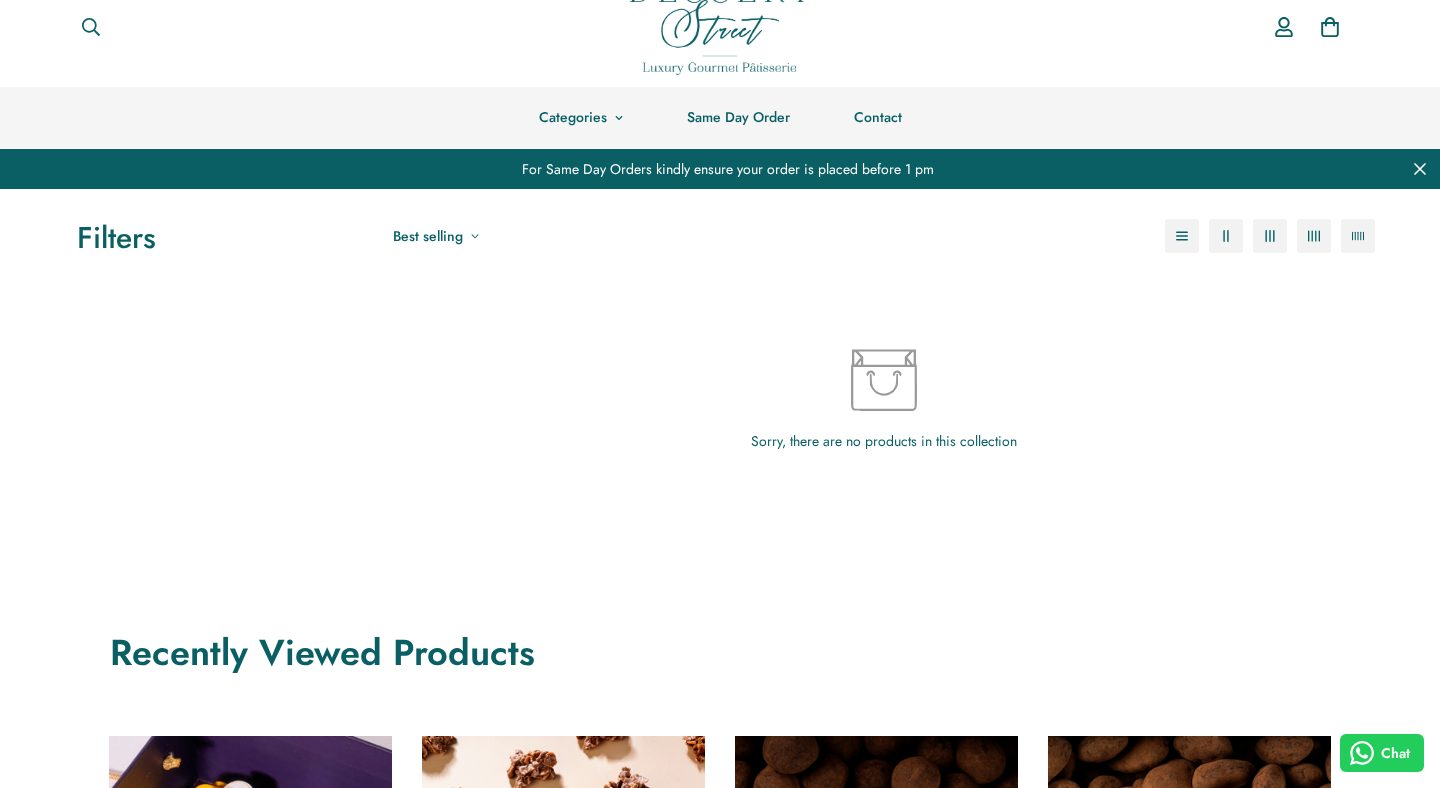 scroll, scrollTop: 0, scrollLeft: 0, axis: both 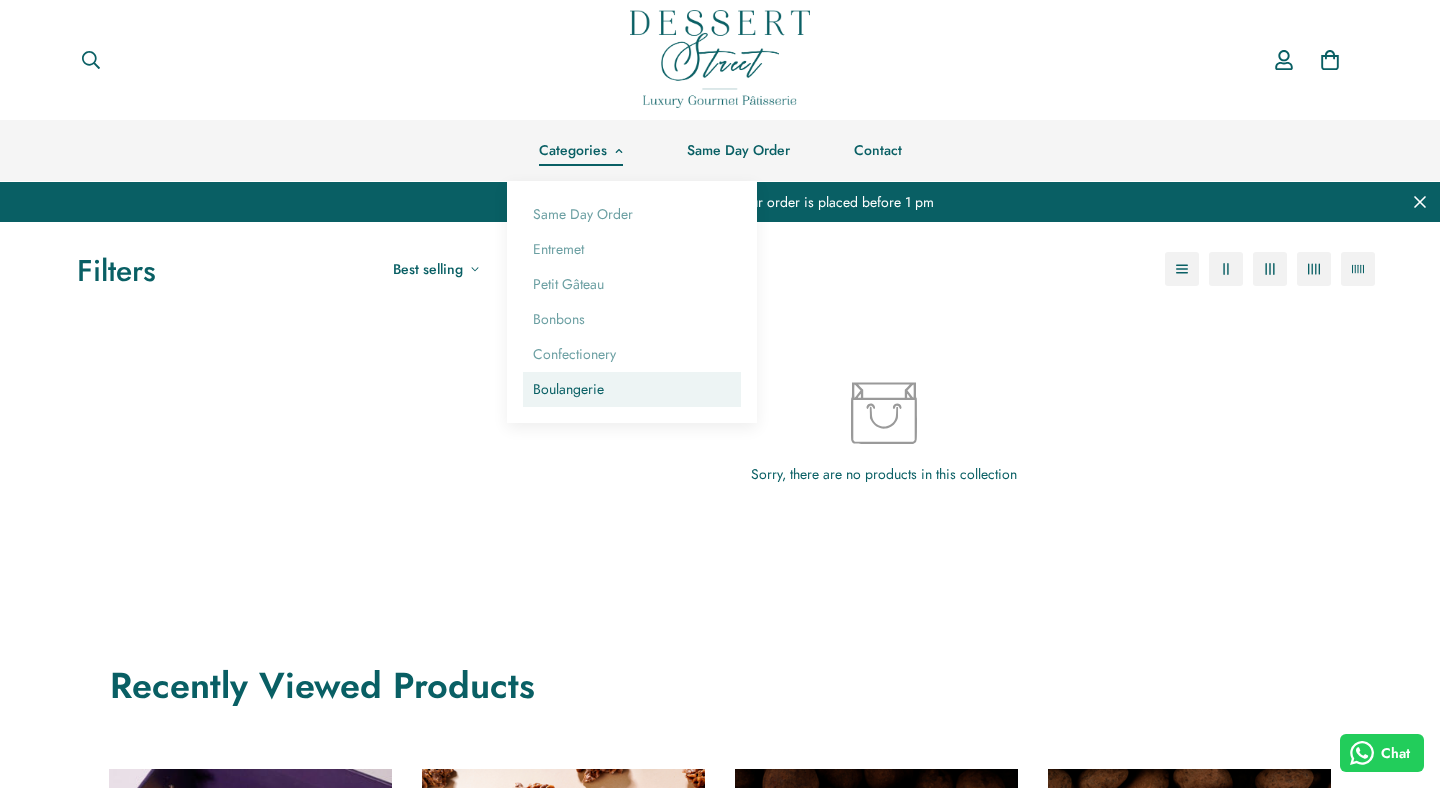 click on "Boulangerie" at bounding box center (632, 389) 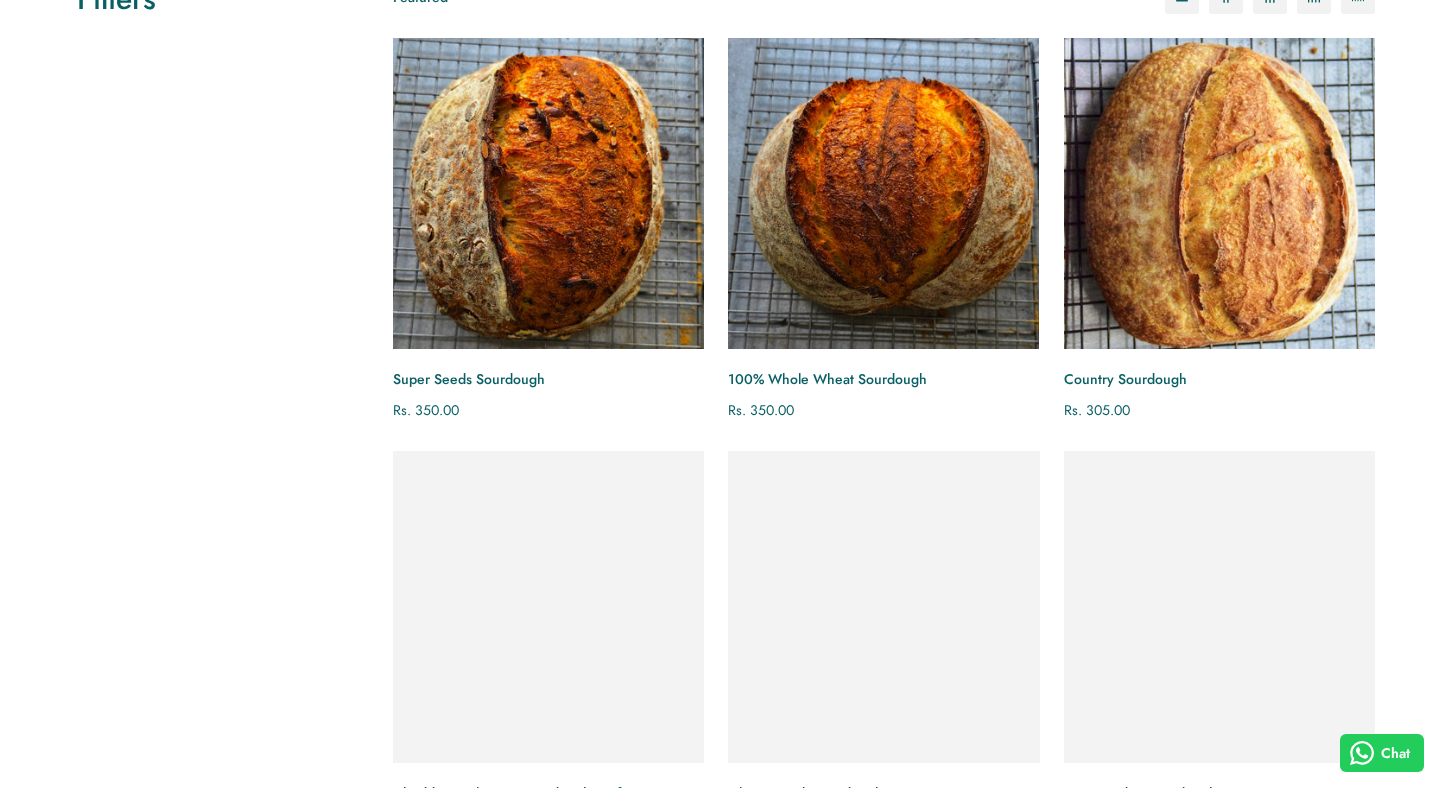 scroll, scrollTop: 0, scrollLeft: 0, axis: both 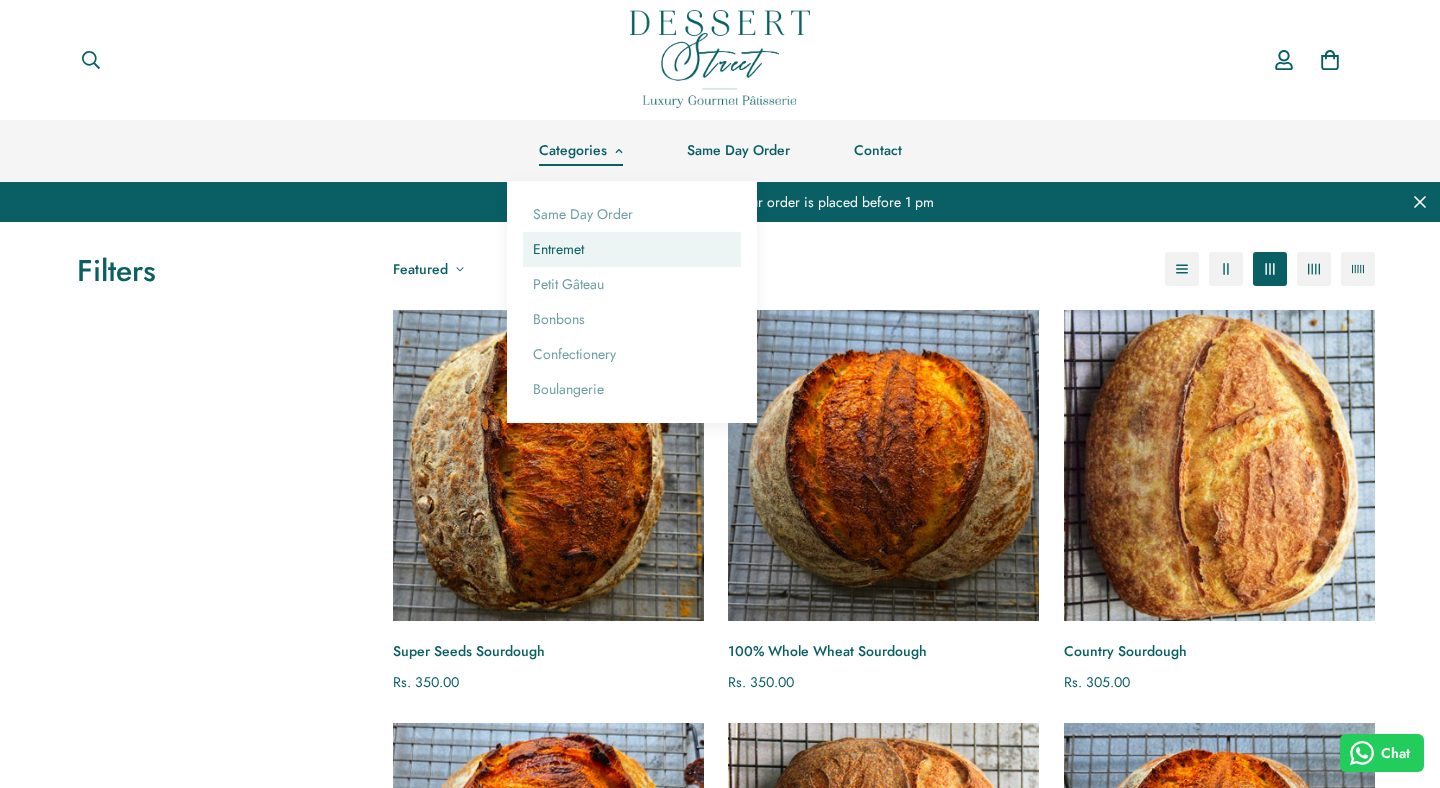 click on "Entremet" at bounding box center (632, 249) 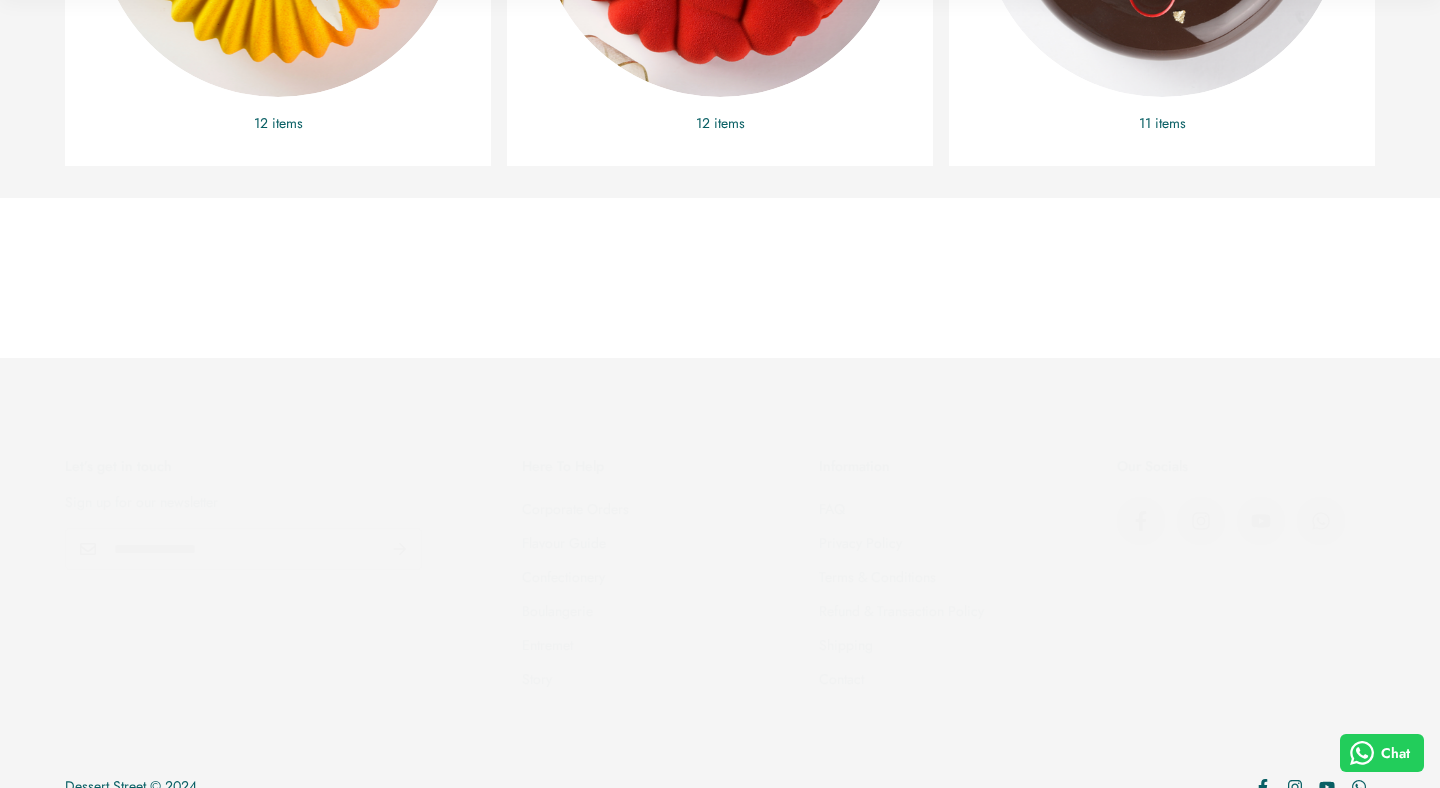 scroll, scrollTop: 1011, scrollLeft: 0, axis: vertical 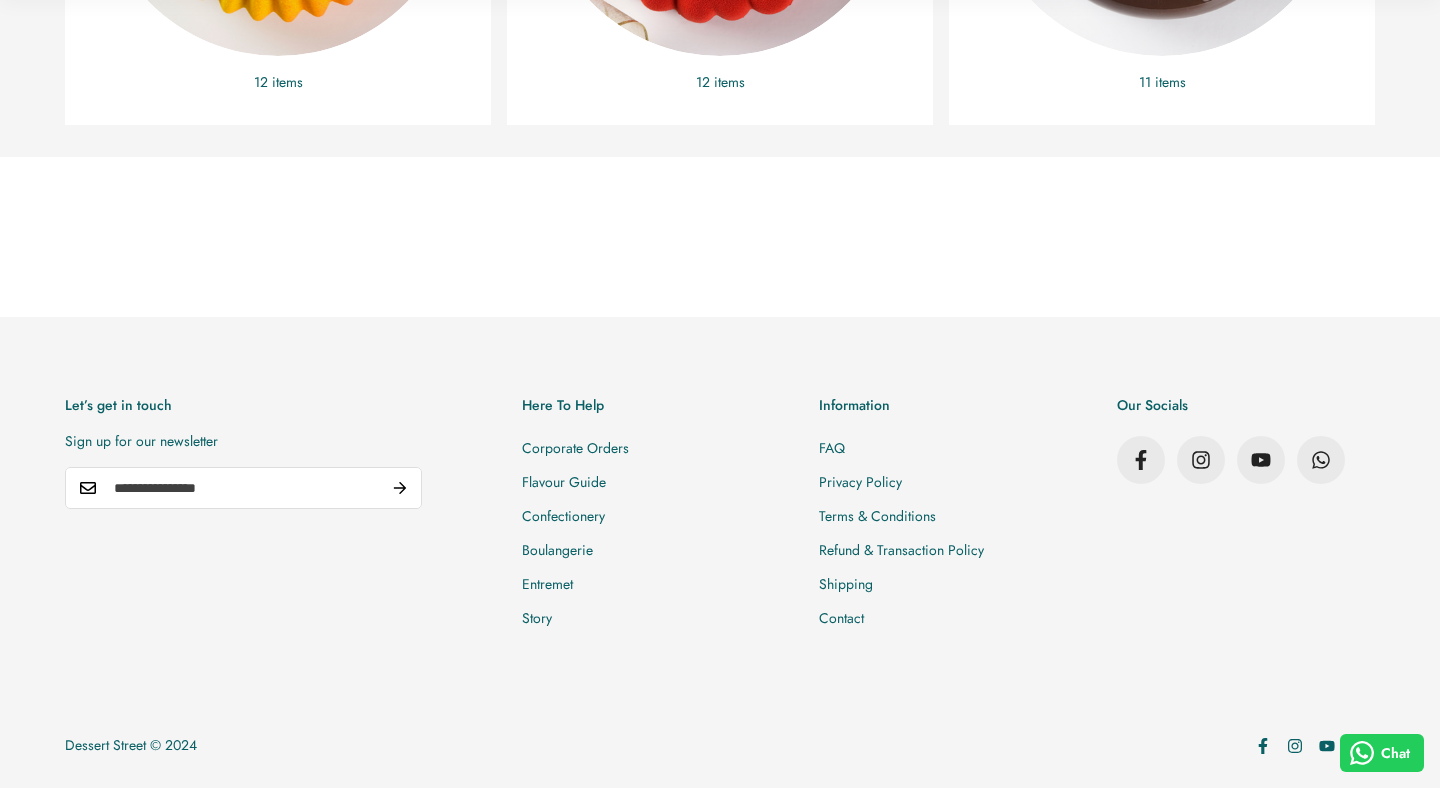 click on "Entremet
Home
Entremet
Shop by Size
Entremet 1kg
12 items
Entremet 750g" at bounding box center (720, -256) 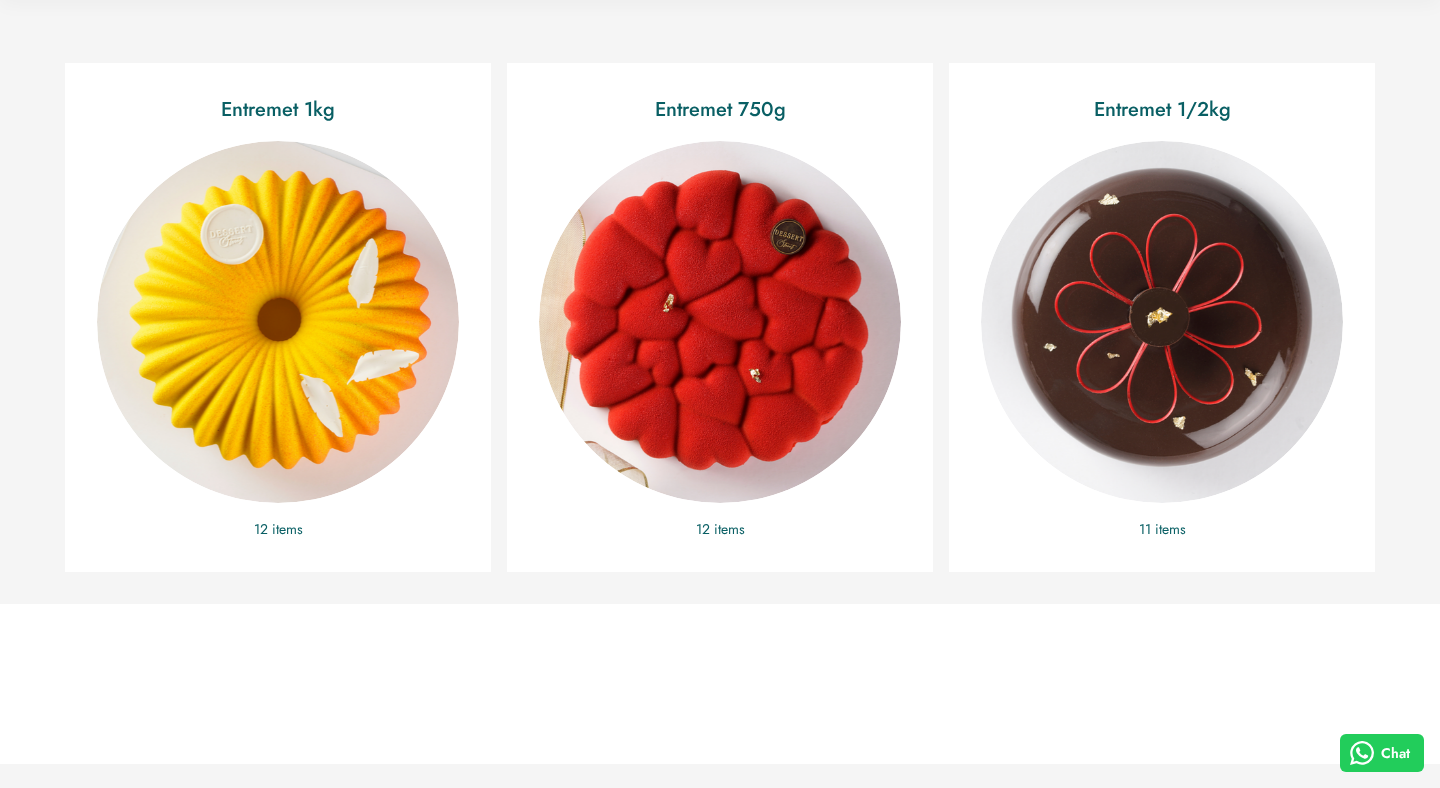 scroll, scrollTop: 0, scrollLeft: 0, axis: both 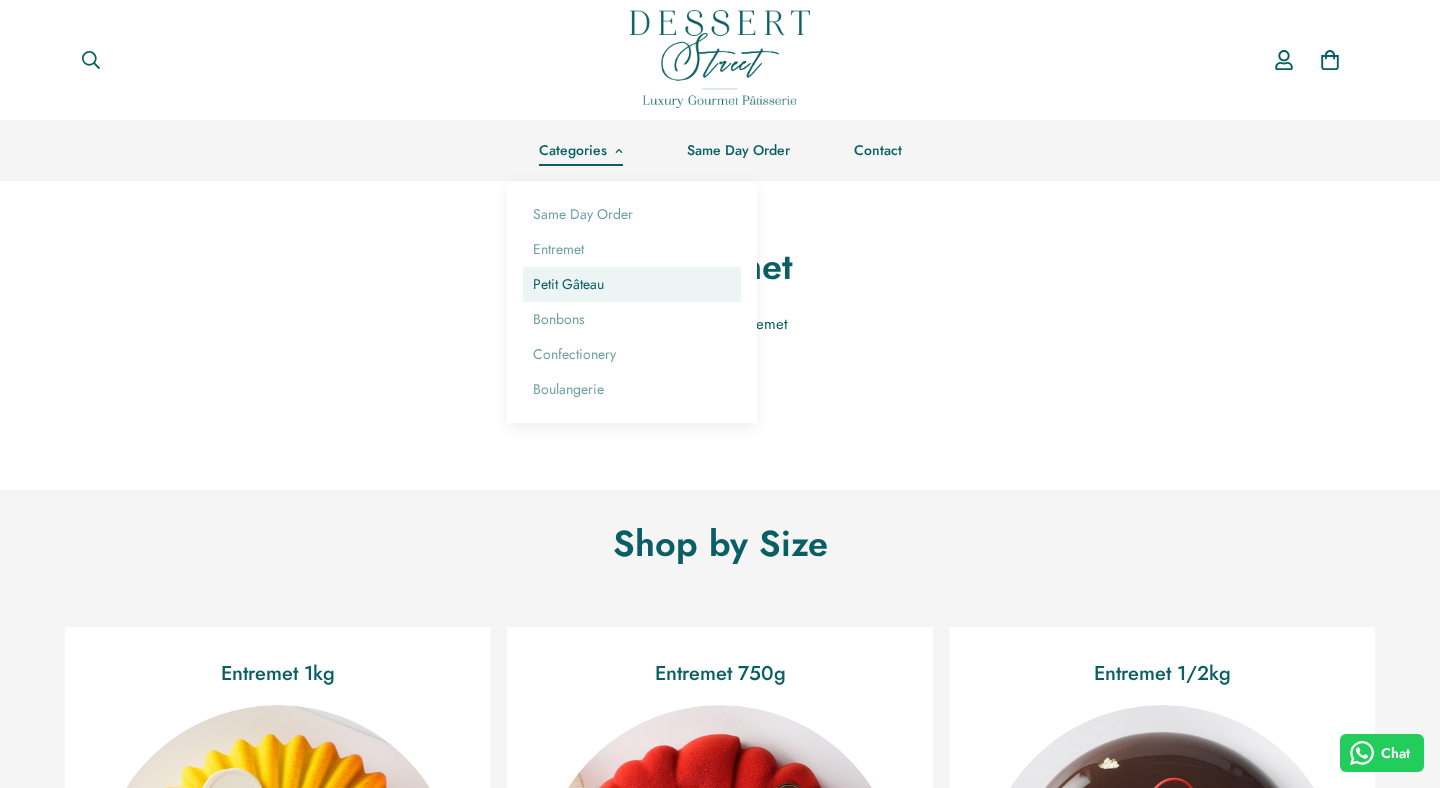 click on "Petit Gâteau" at bounding box center (632, 284) 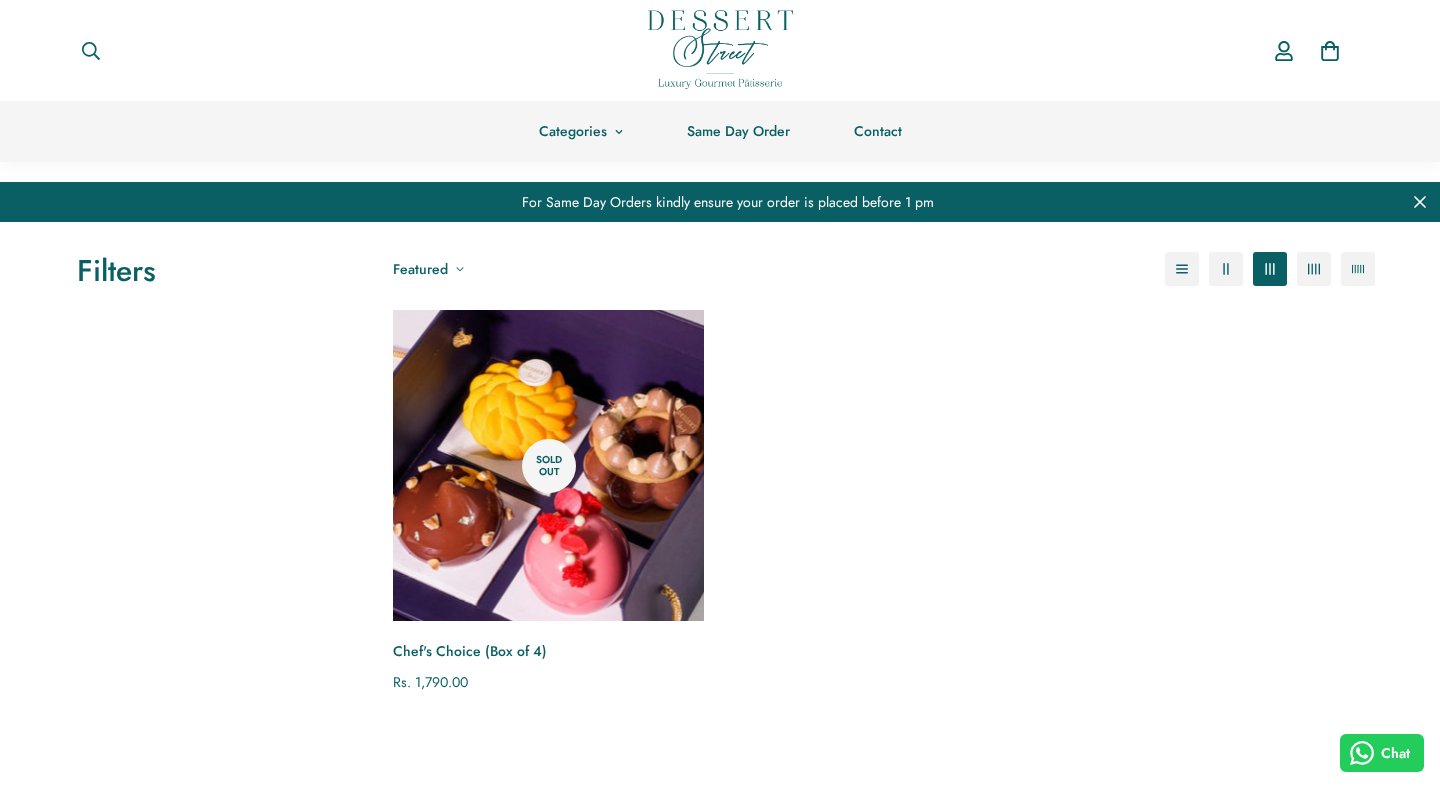 scroll, scrollTop: 233, scrollLeft: 0, axis: vertical 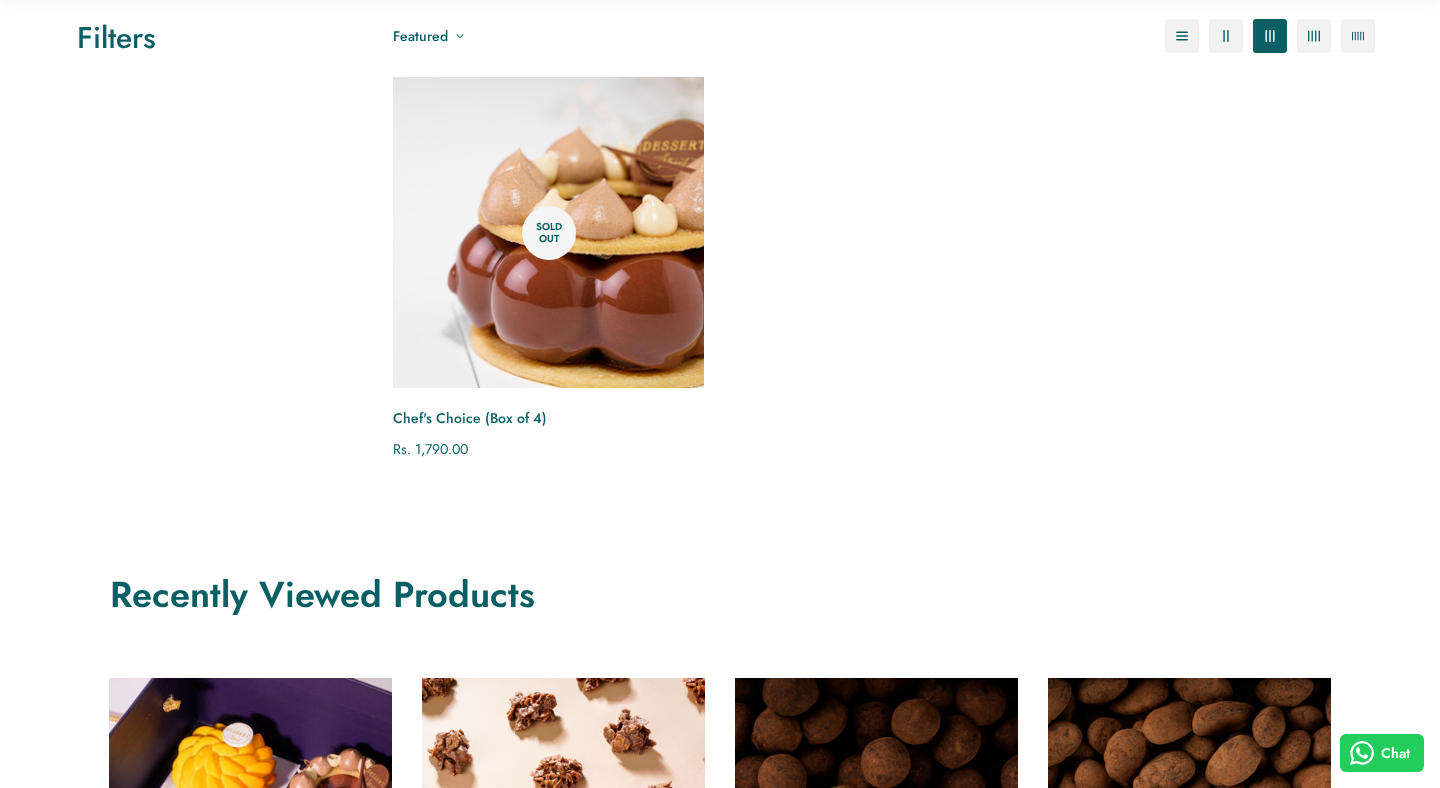click at bounding box center (548, 232) 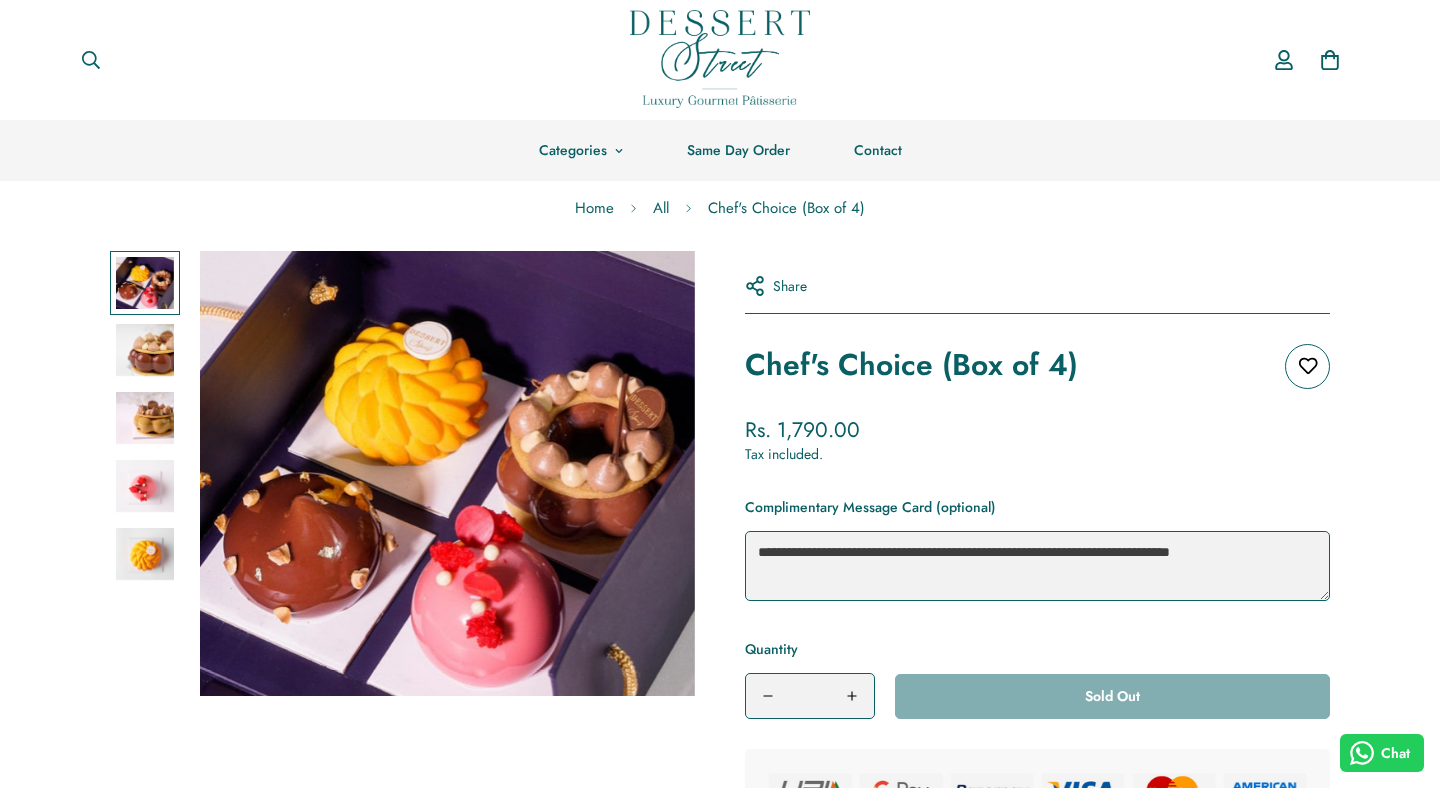 scroll, scrollTop: 0, scrollLeft: 0, axis: both 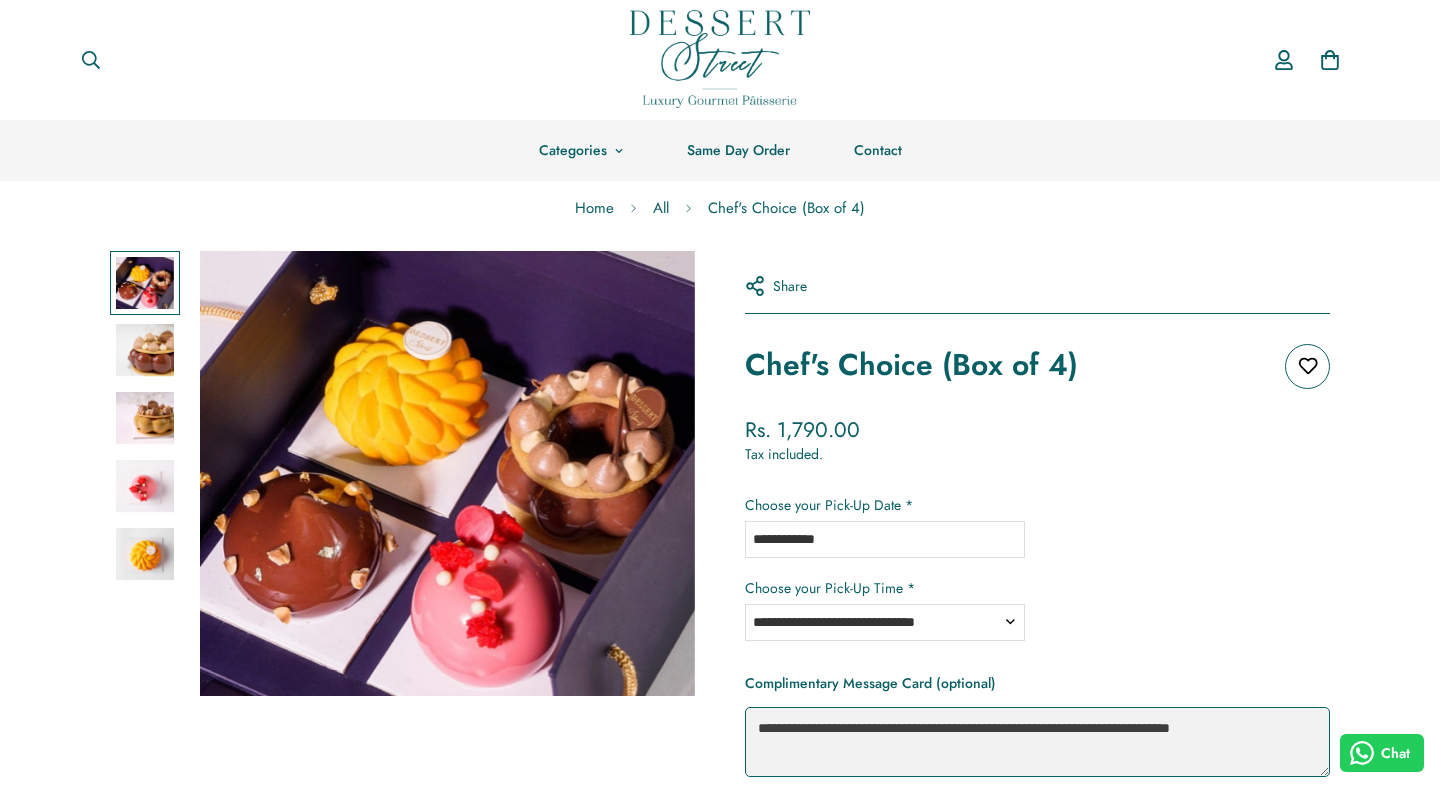 click on "**********" at bounding box center [885, 539] 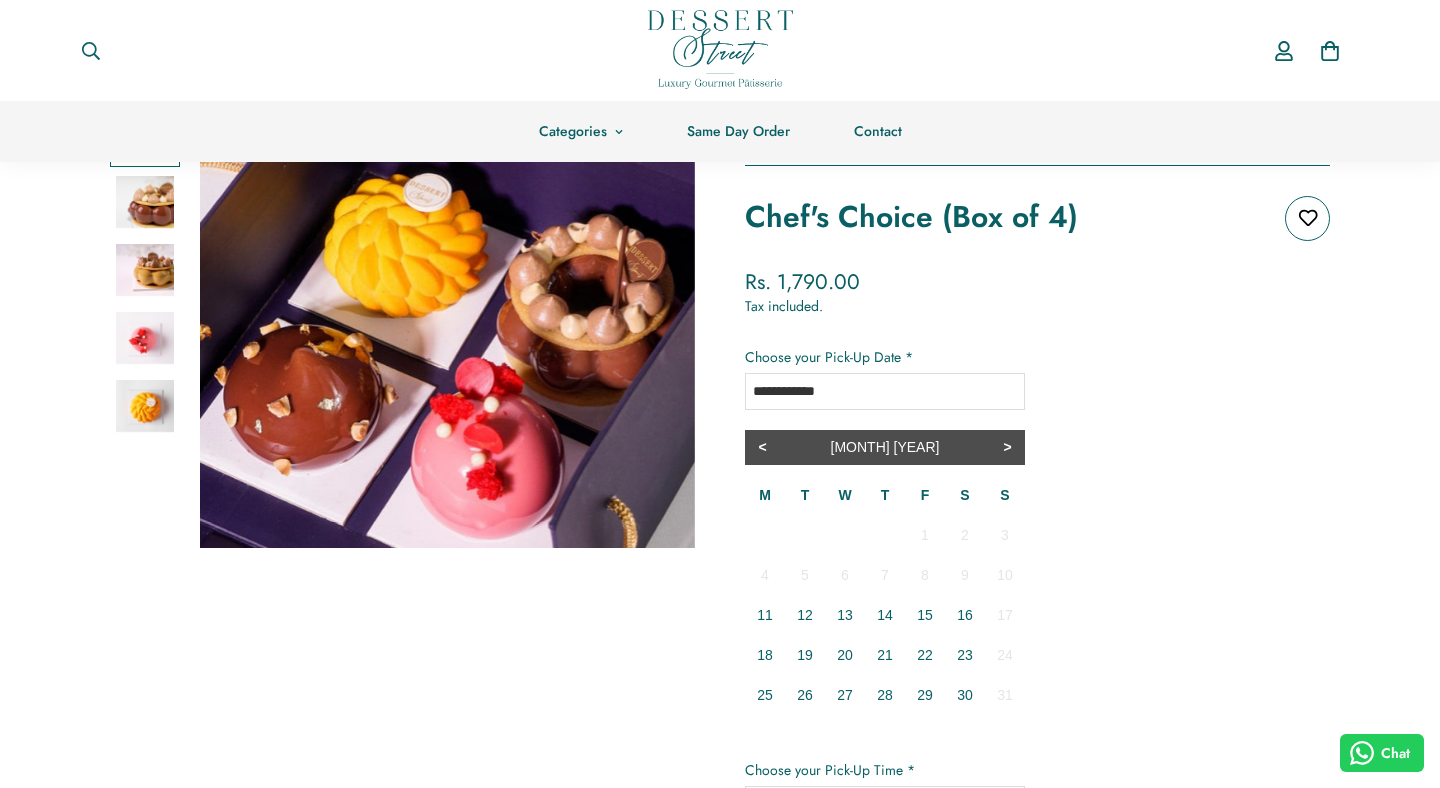 scroll, scrollTop: 160, scrollLeft: 0, axis: vertical 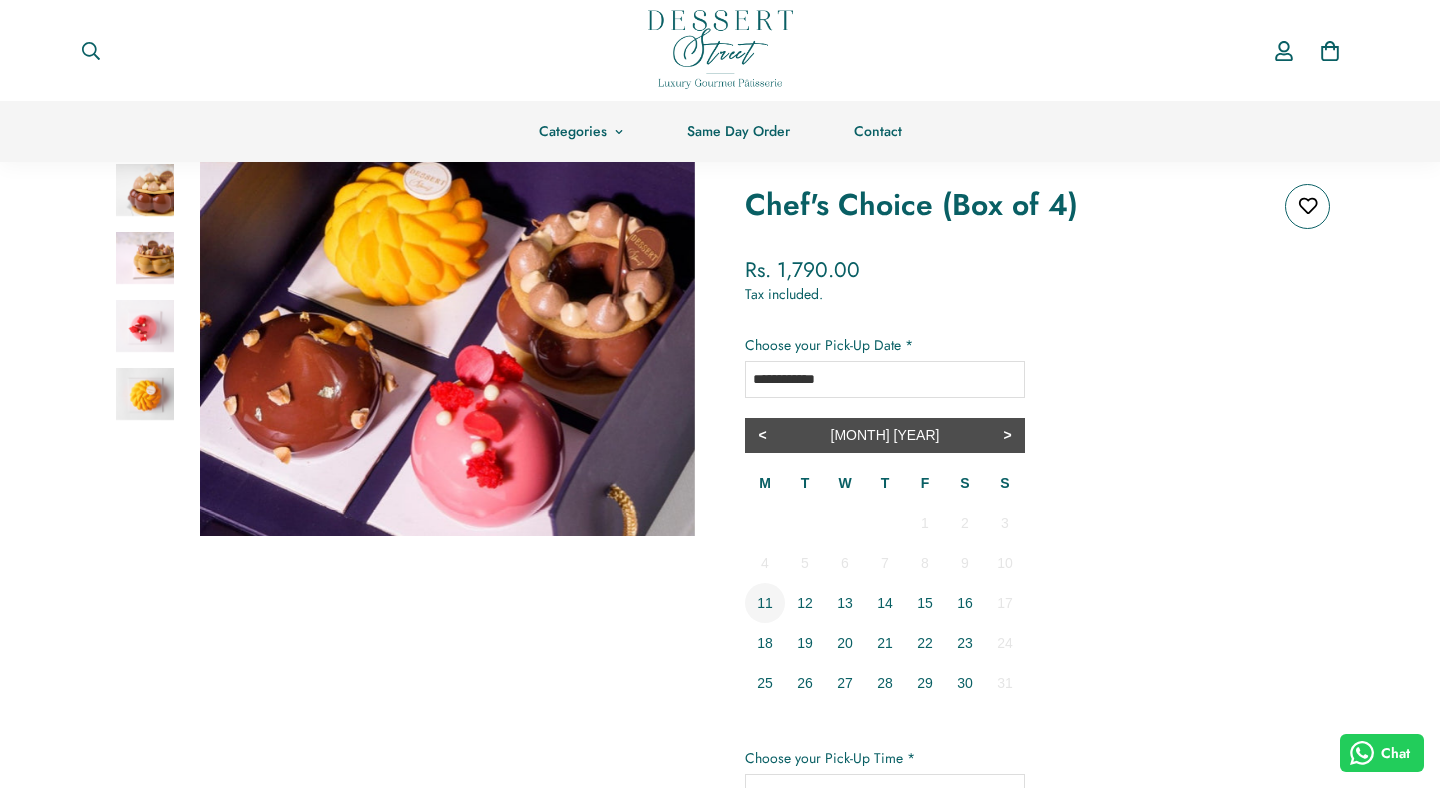 click on "11" at bounding box center (765, 603) 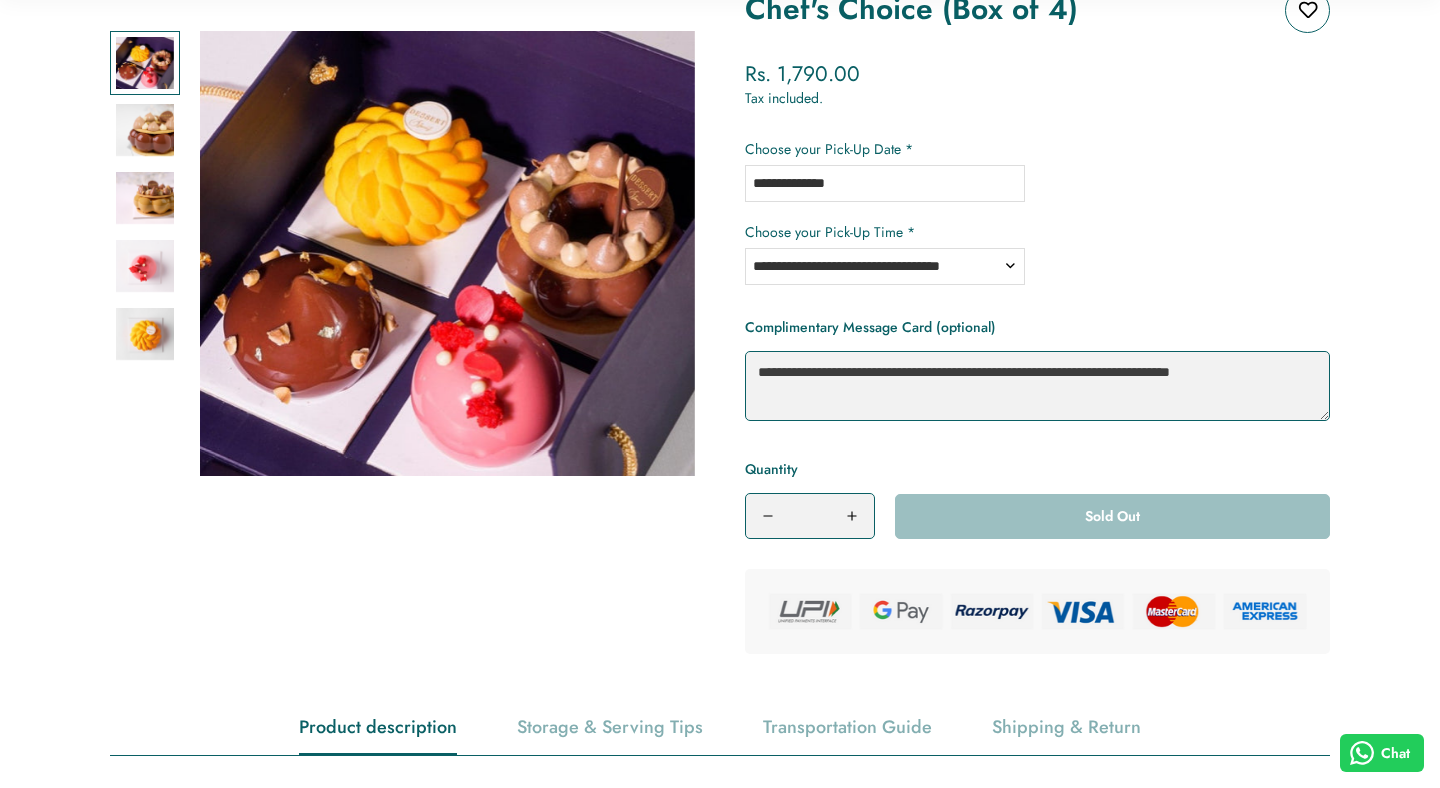 scroll, scrollTop: 357, scrollLeft: 0, axis: vertical 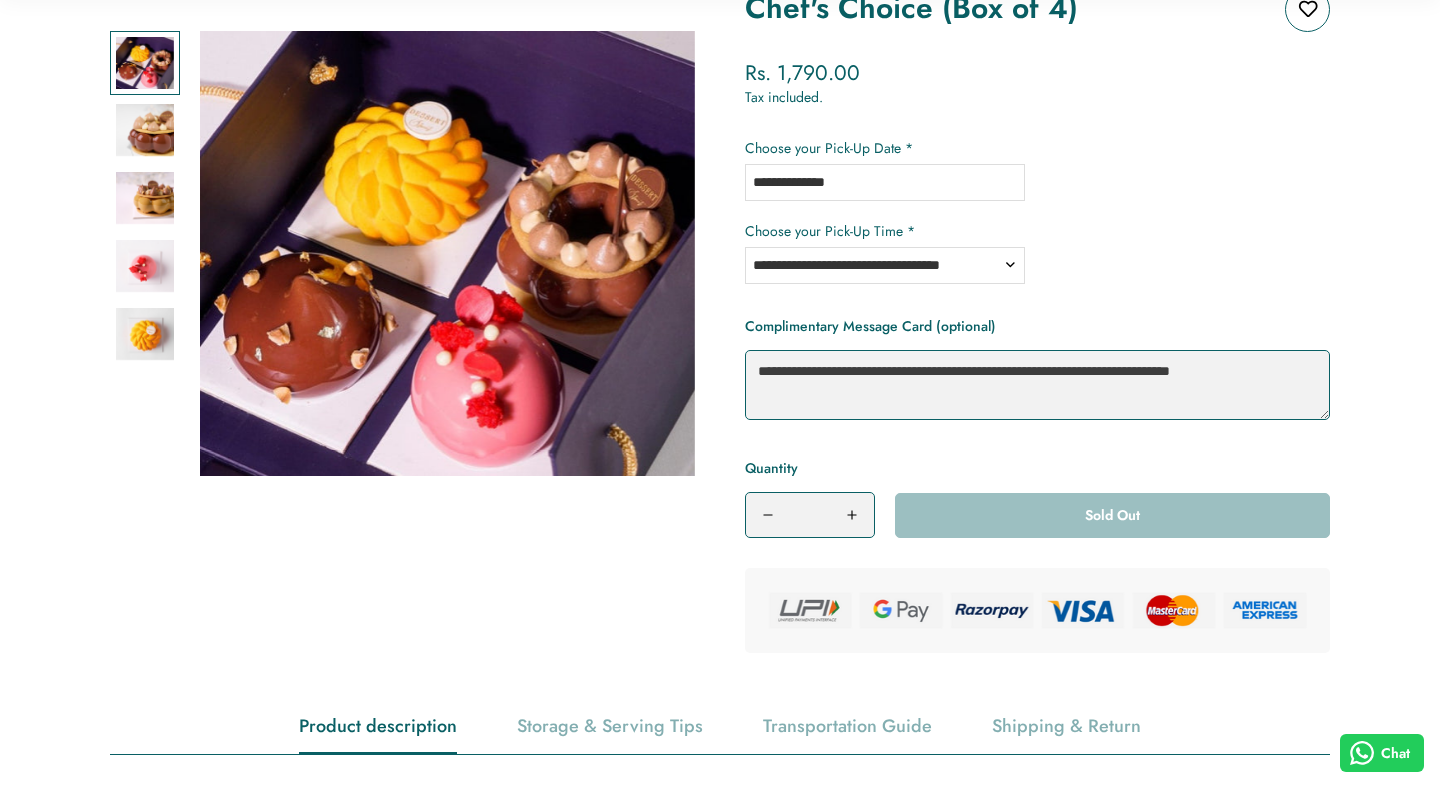 click on "**********" at bounding box center [885, 182] 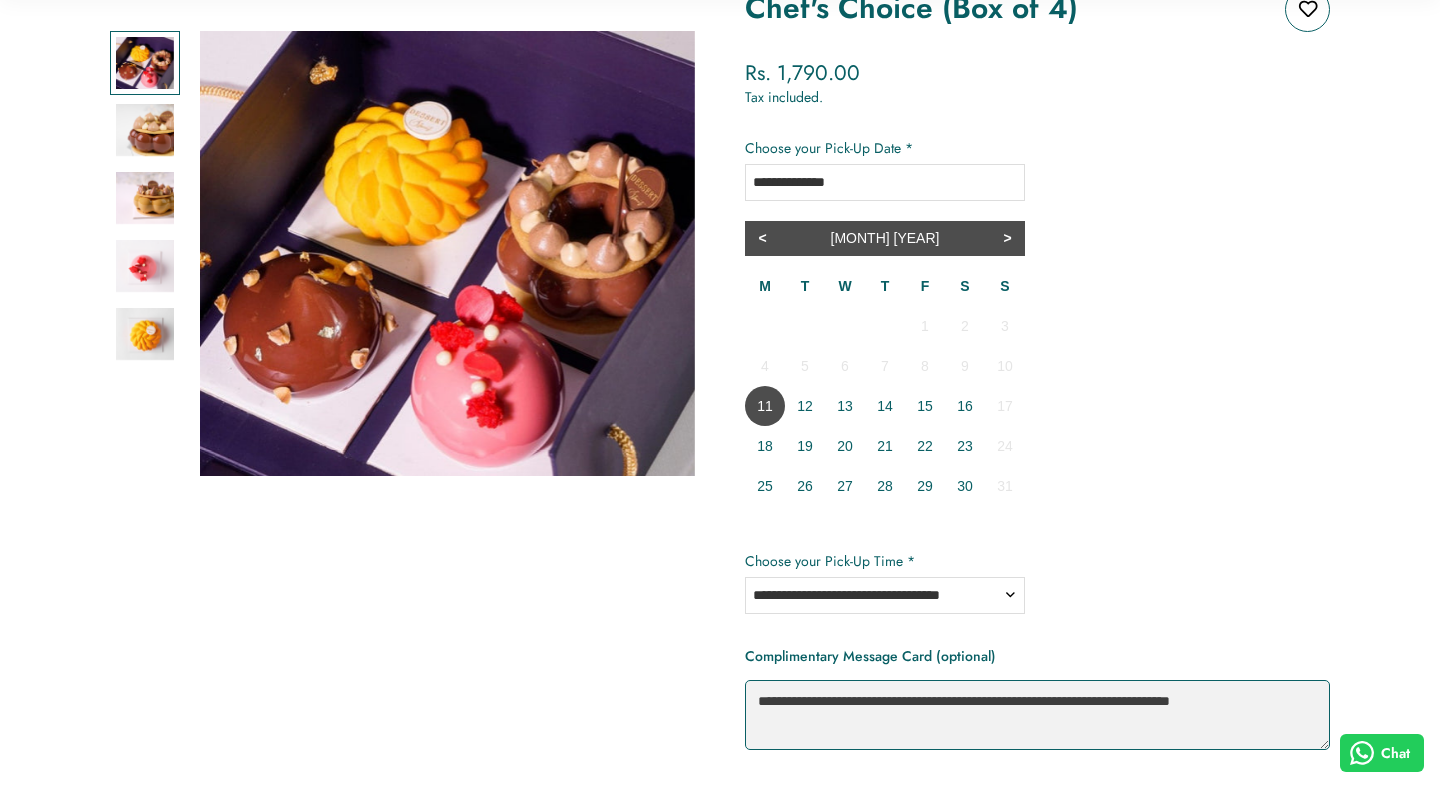 click on "**********" at bounding box center (1037, 376) 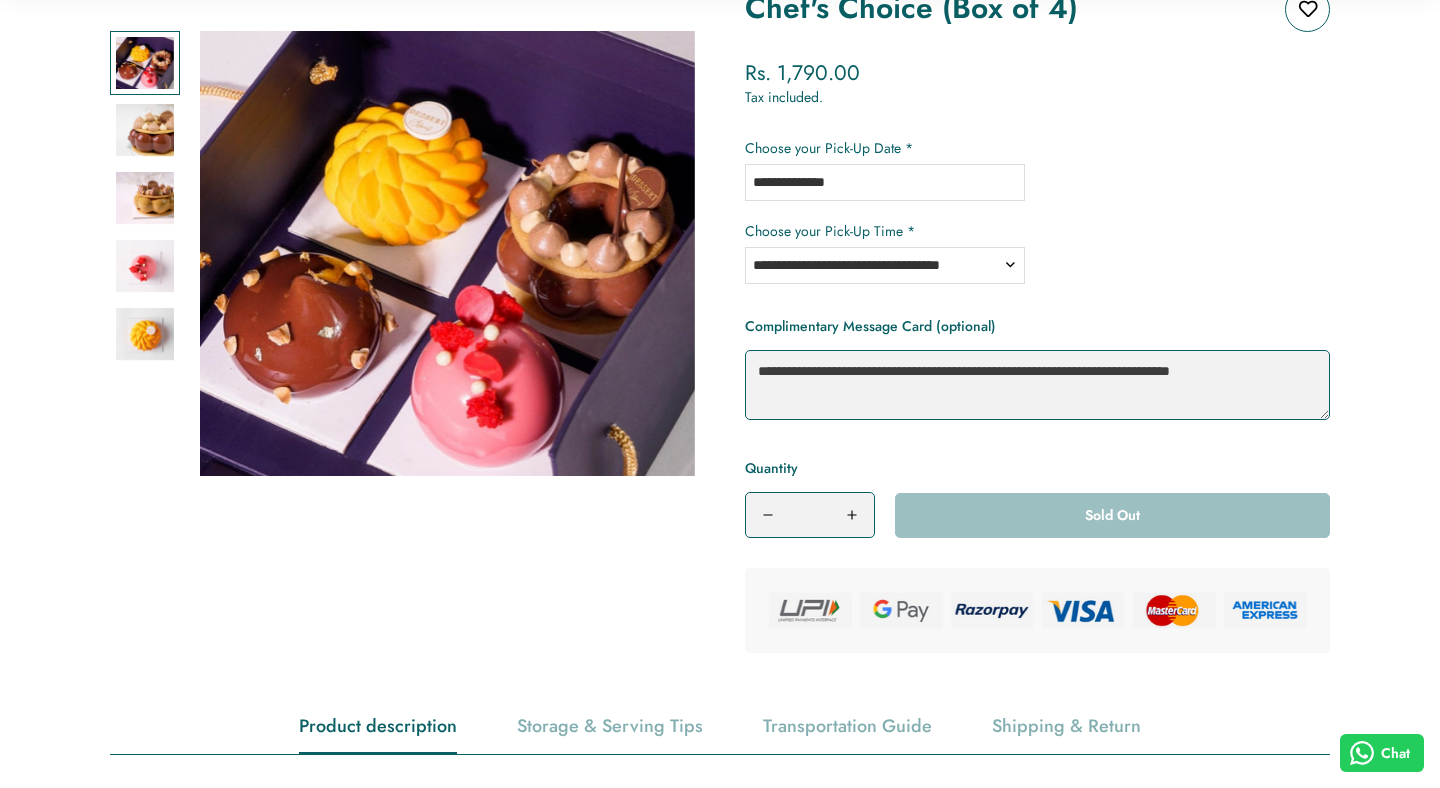 click on "**********" at bounding box center [885, 265] 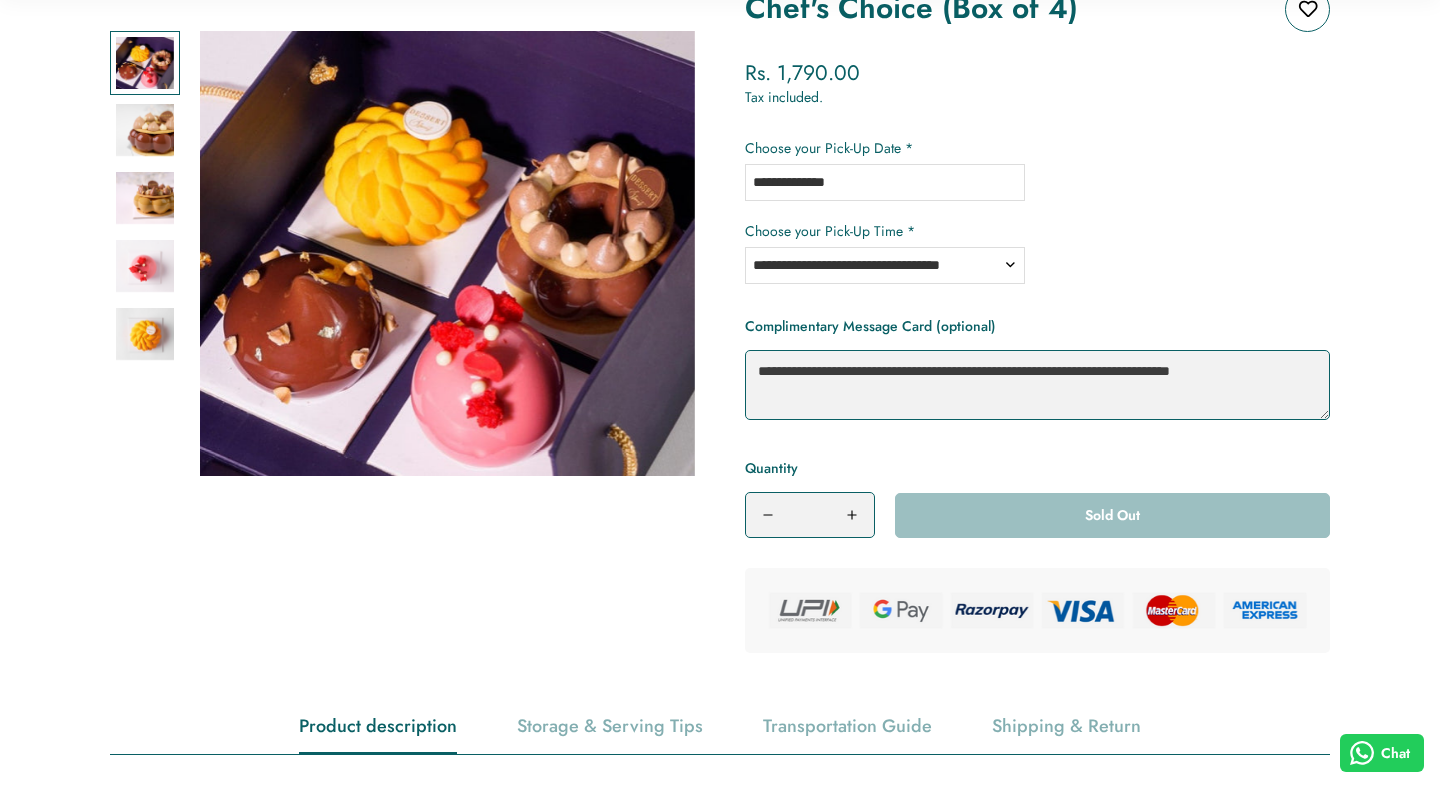 select on "**********" 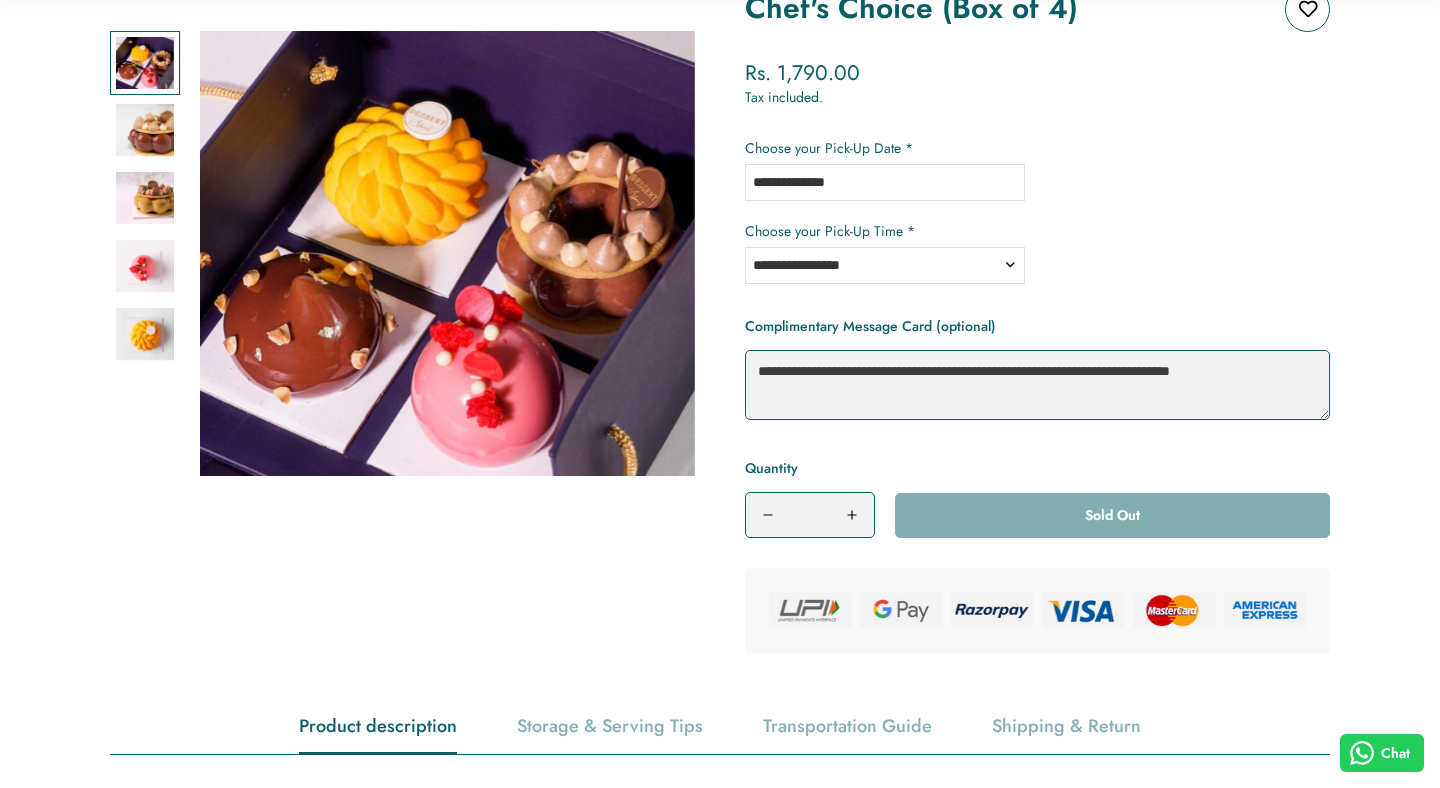 click on "**********" at bounding box center (885, 182) 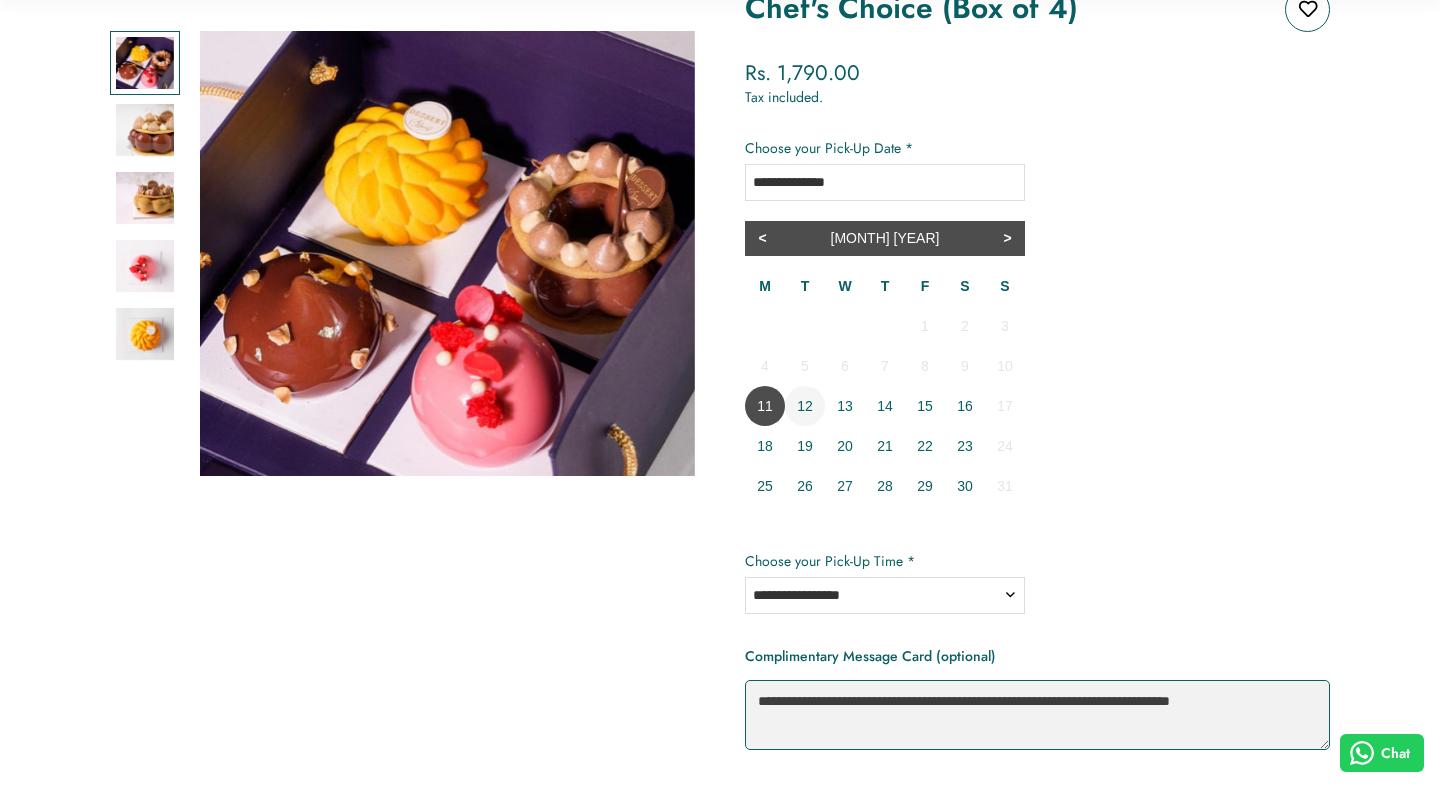 click on "12" at bounding box center (805, 406) 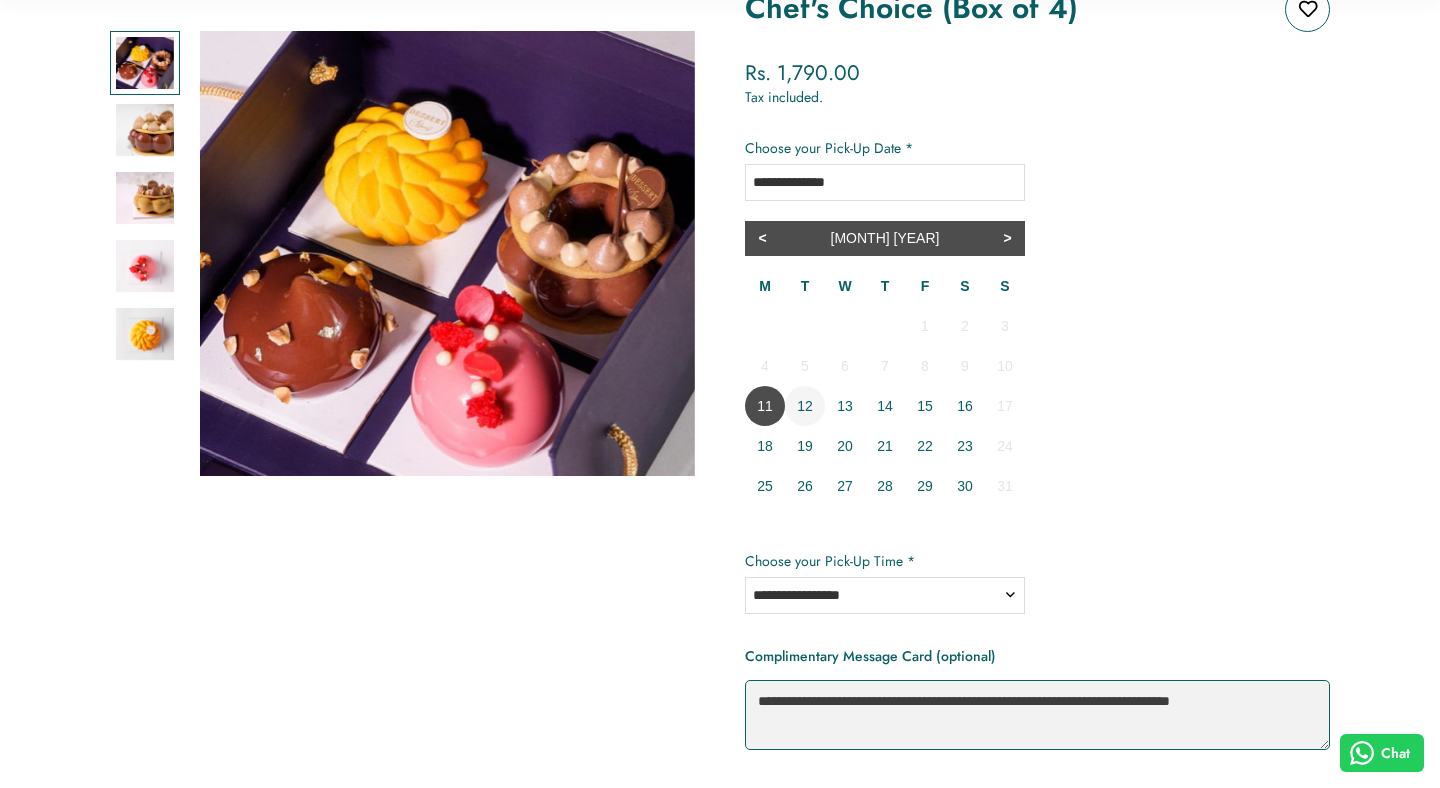 type on "**********" 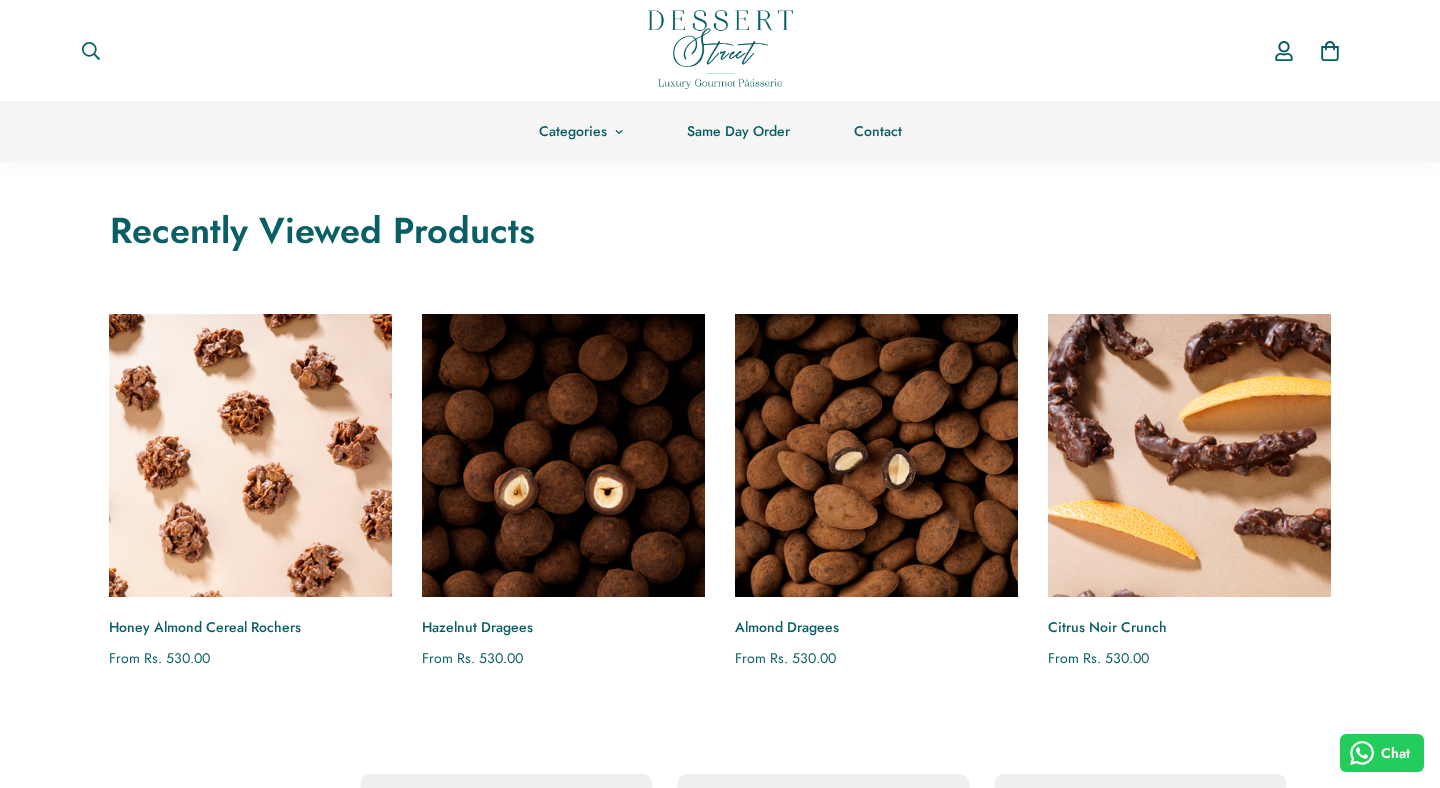 scroll, scrollTop: 0, scrollLeft: 0, axis: both 